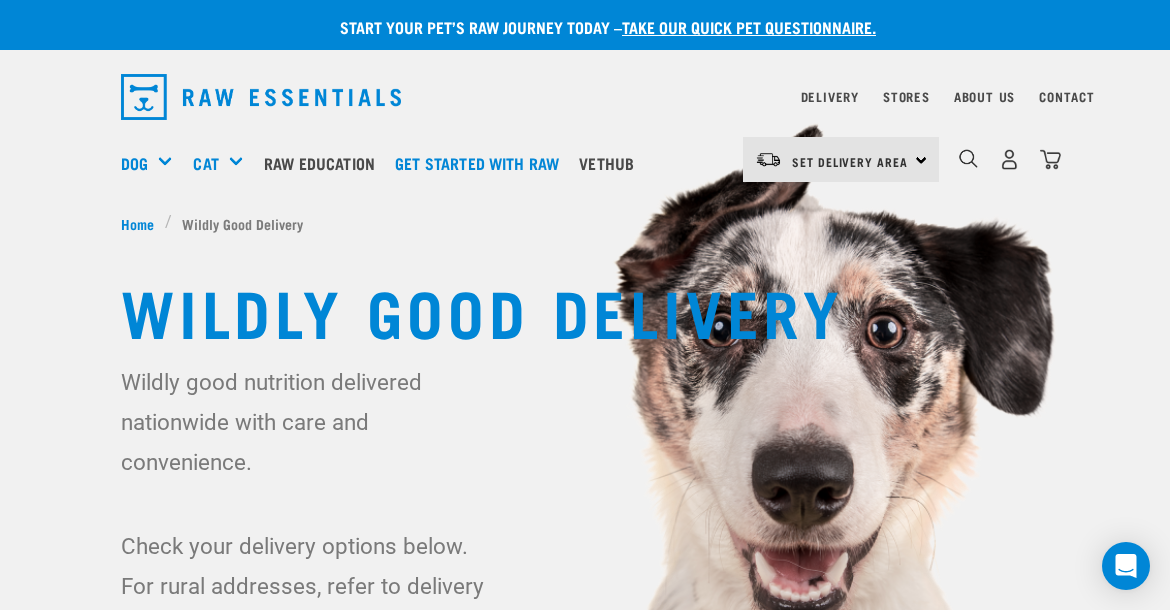 scroll, scrollTop: 0, scrollLeft: 0, axis: both 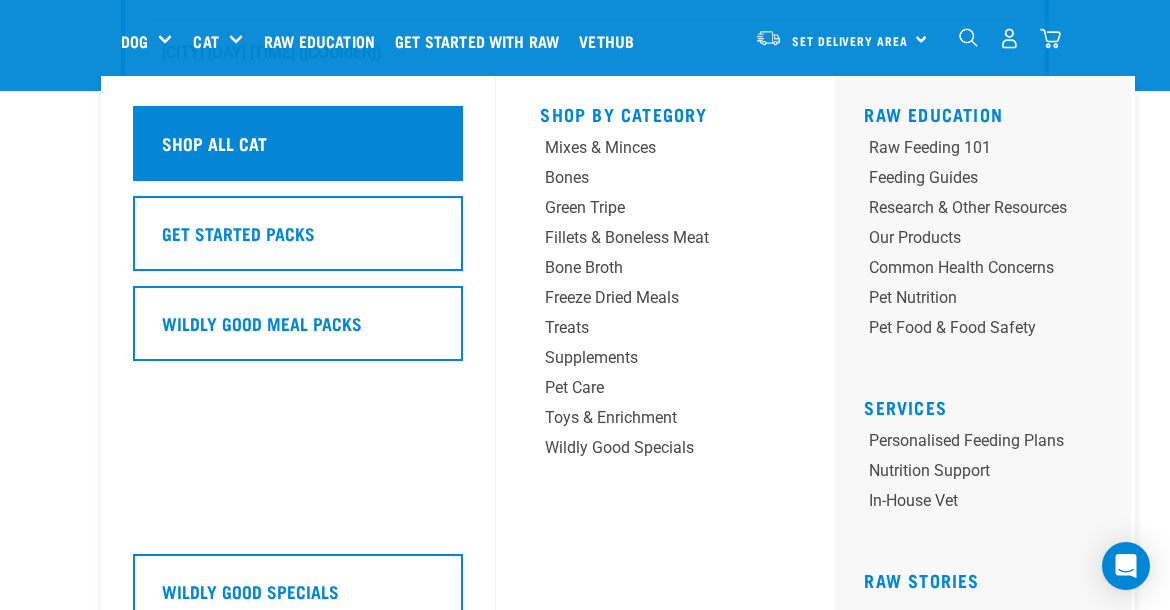 click on "Shop All Cat" at bounding box center [214, 143] 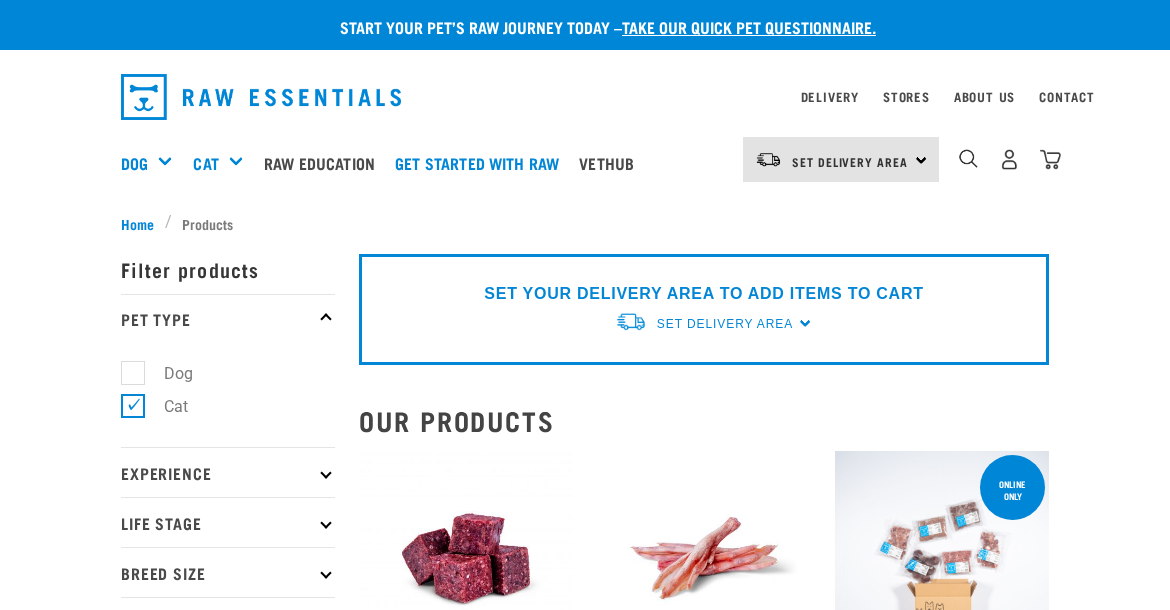 scroll, scrollTop: 0, scrollLeft: 0, axis: both 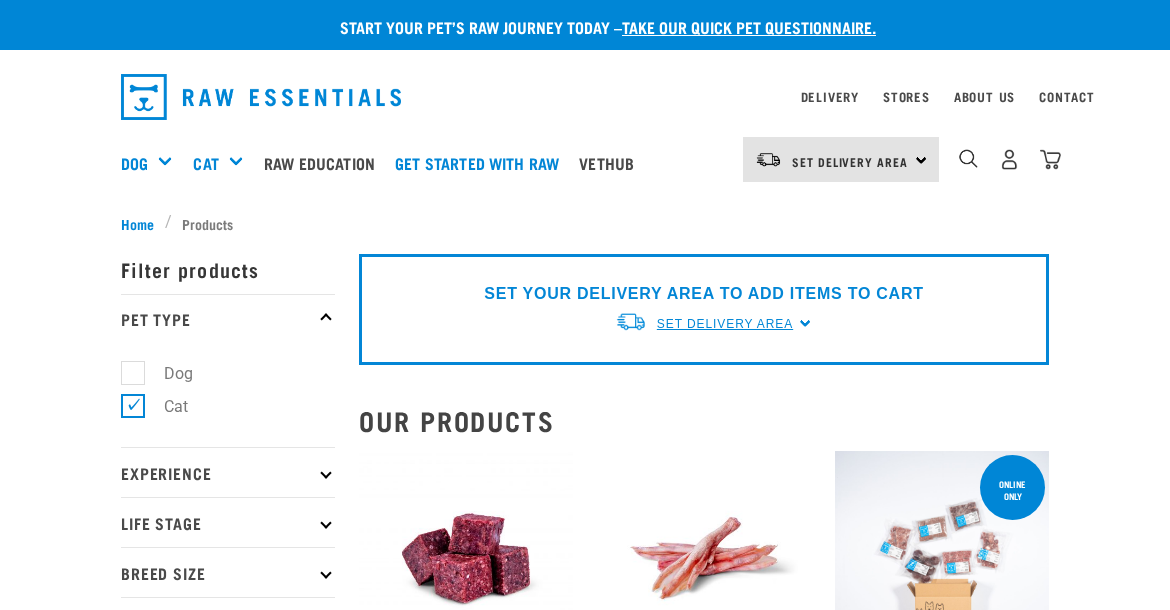 click on "Set Delivery Area" at bounding box center (725, 324) 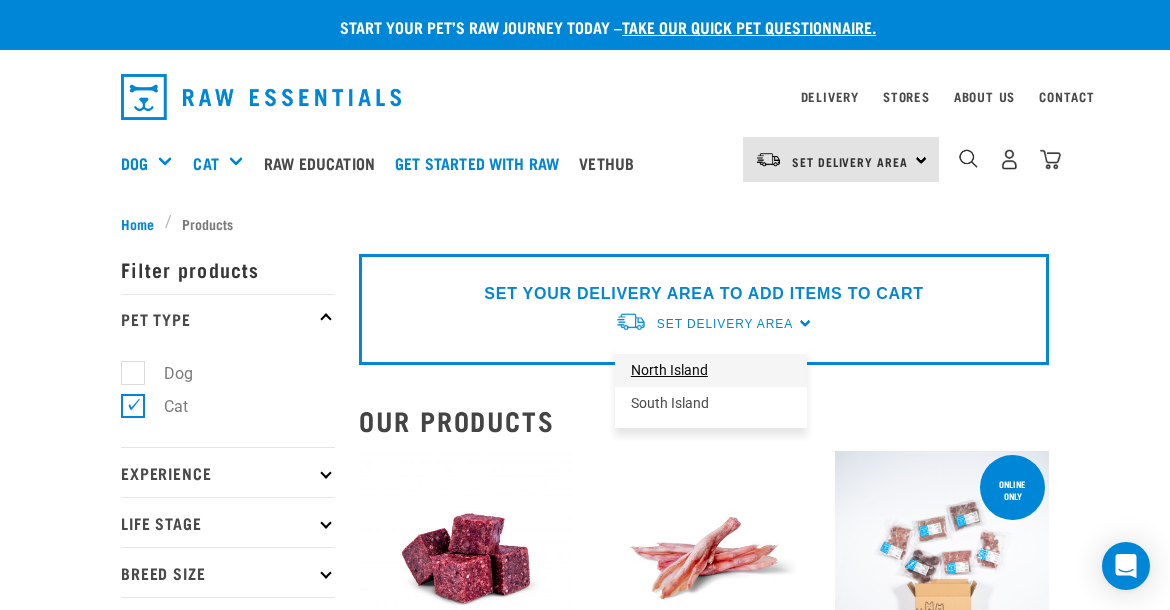 click on "North Island" at bounding box center (711, 370) 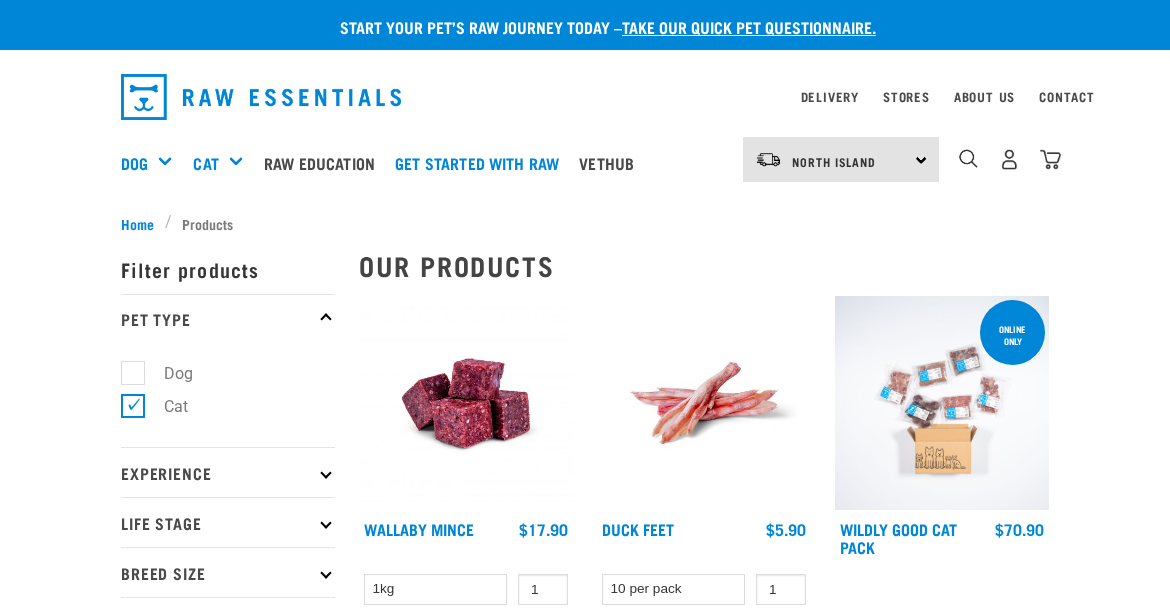 scroll, scrollTop: 0, scrollLeft: 0, axis: both 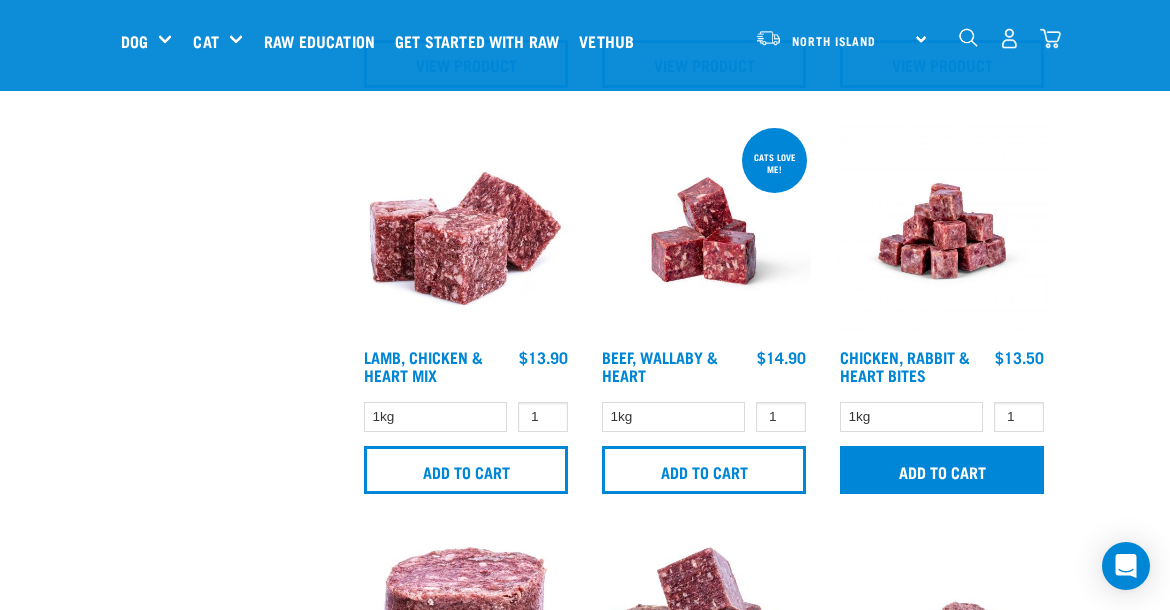 click on "Add to cart" at bounding box center (942, 470) 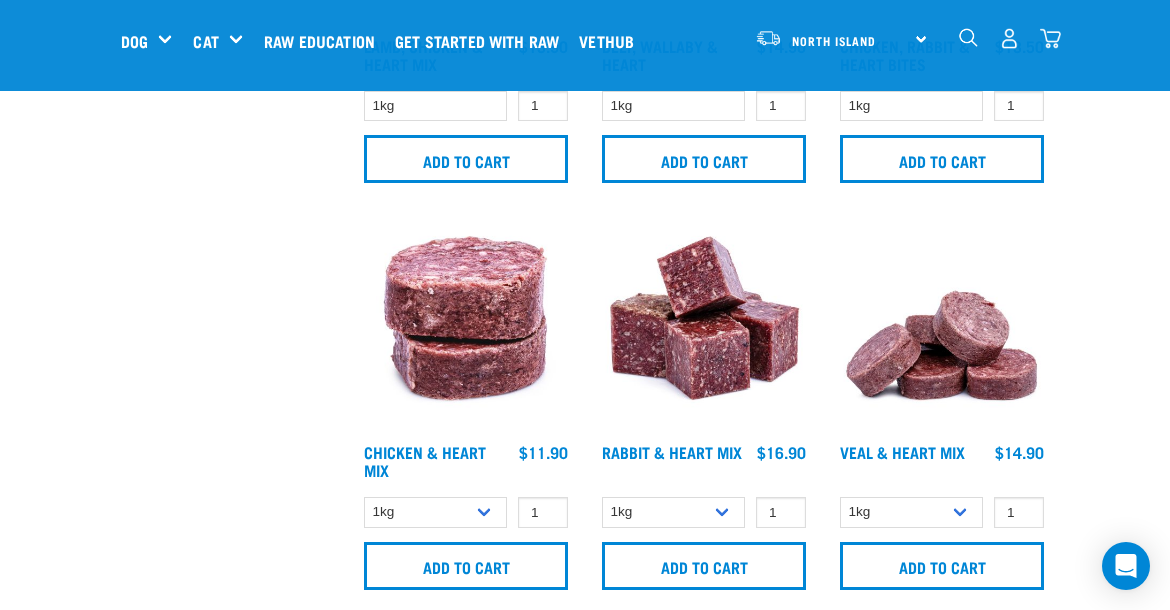 scroll, scrollTop: 1149, scrollLeft: 0, axis: vertical 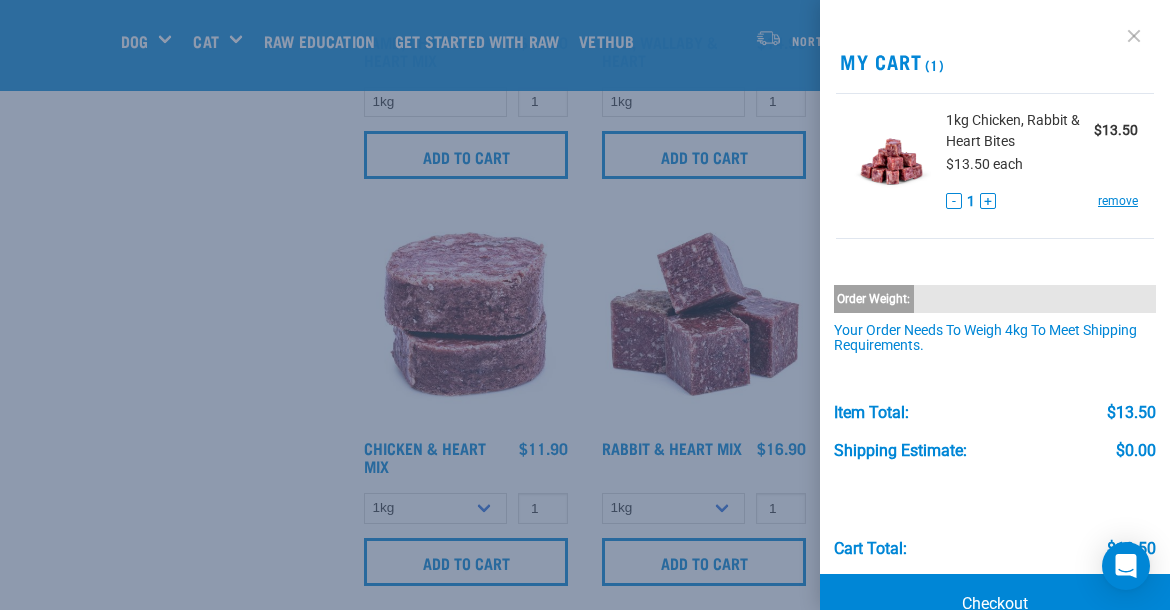 click at bounding box center [1134, 36] 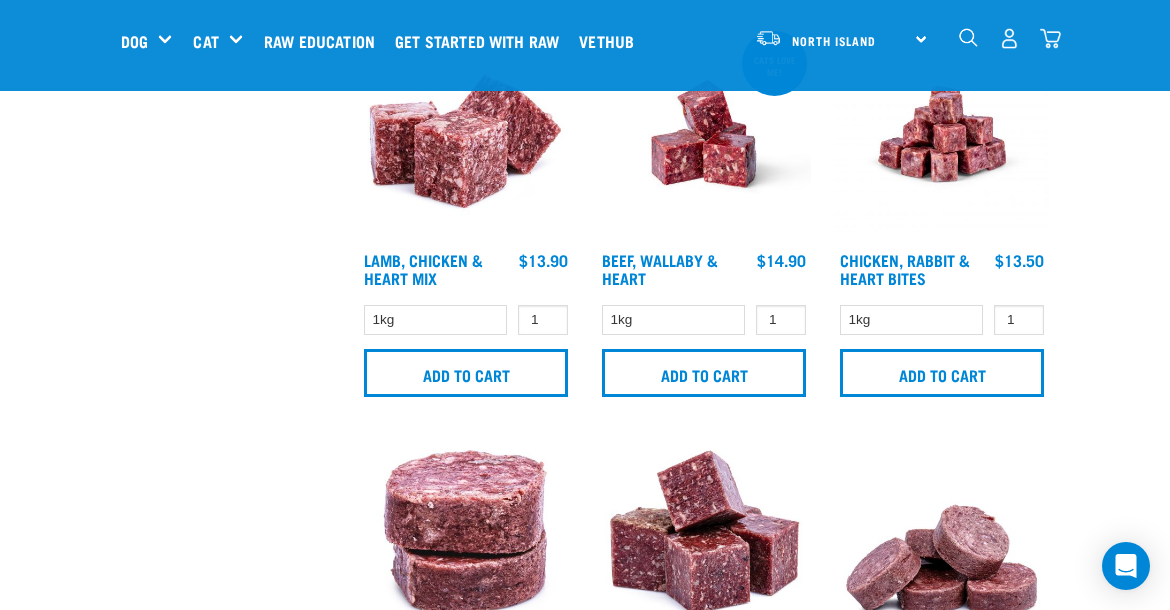 scroll, scrollTop: 929, scrollLeft: 0, axis: vertical 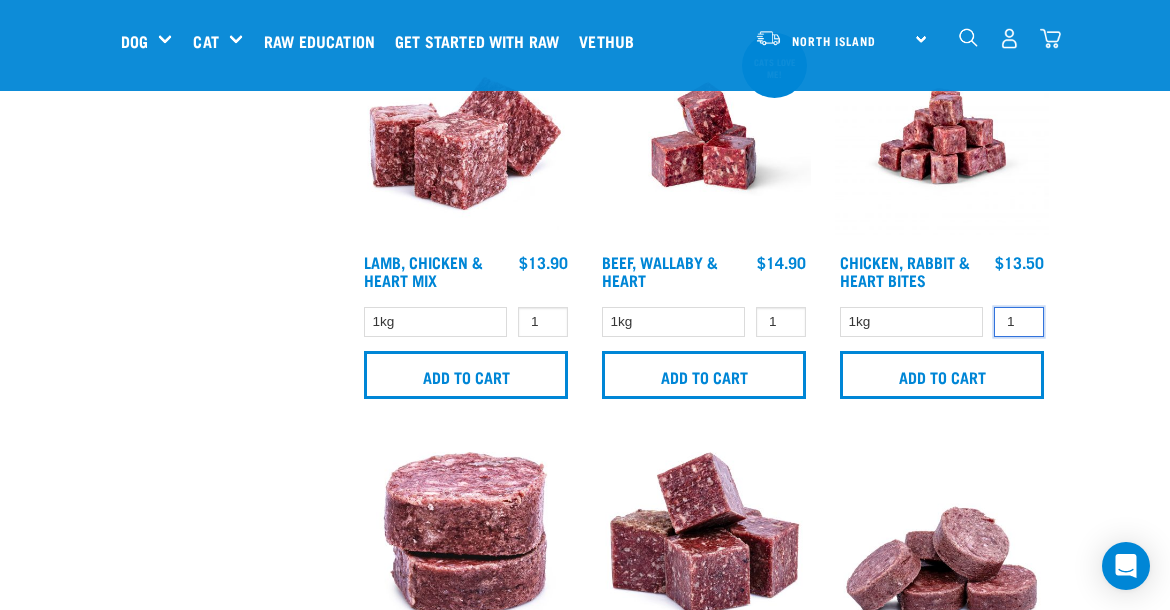 type on "2" 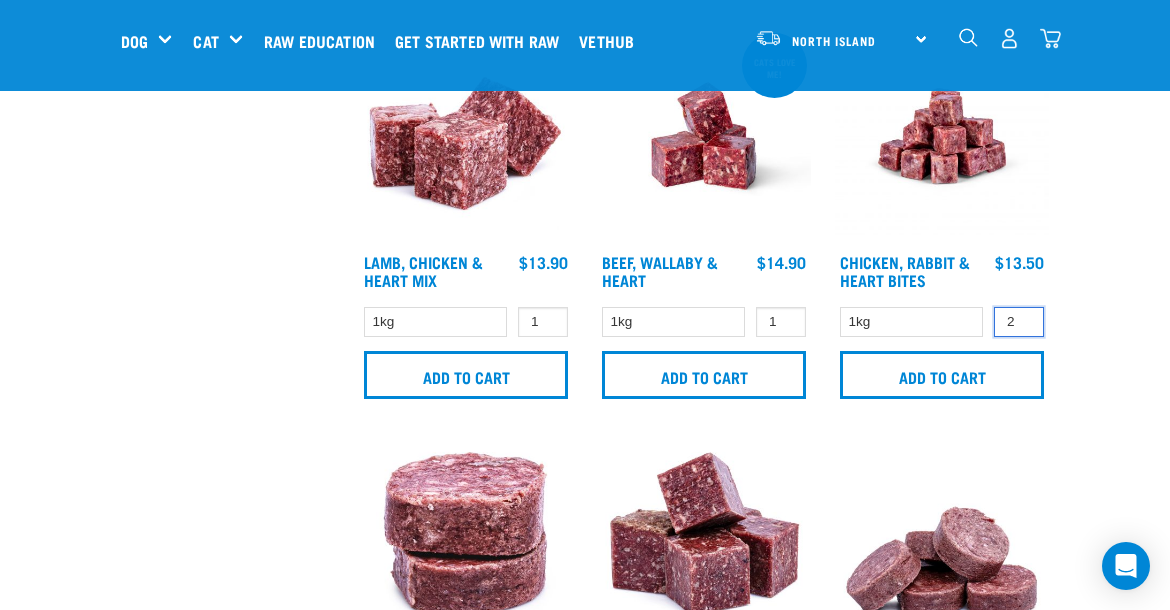 click on "2" at bounding box center [1019, 322] 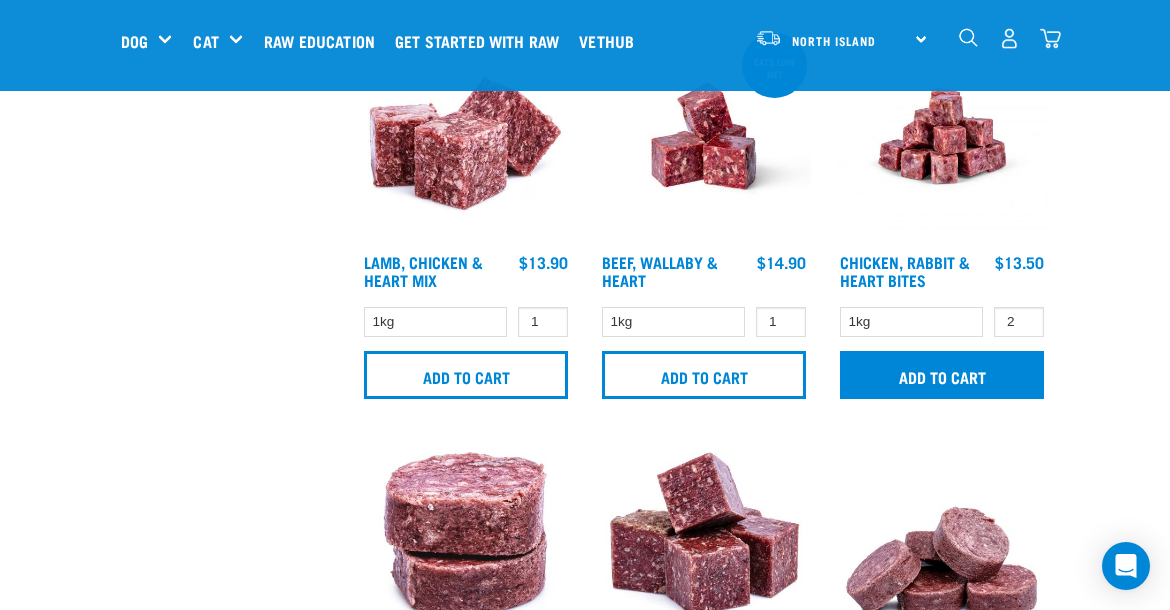 click on "Add to cart" at bounding box center [942, 375] 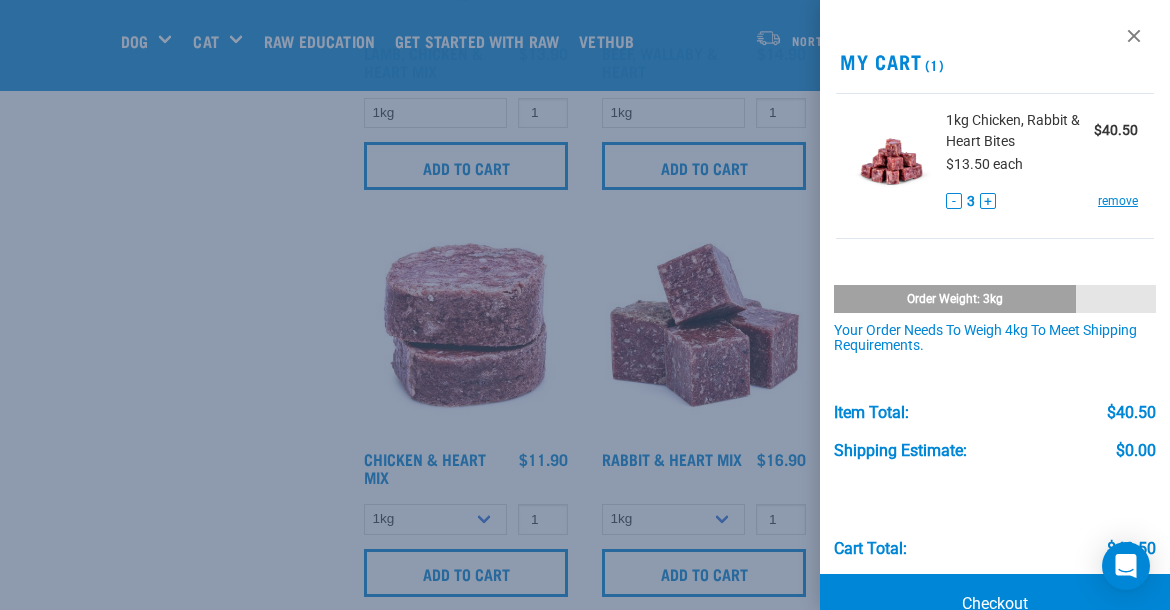 scroll, scrollTop: 1140, scrollLeft: 0, axis: vertical 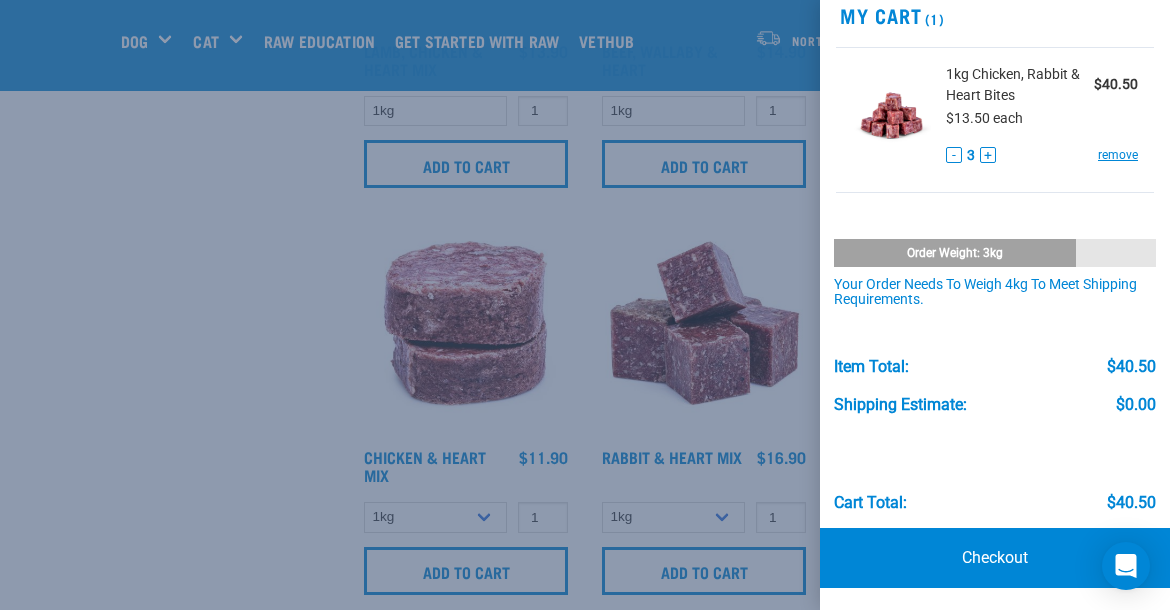 click on "-" at bounding box center [954, 155] 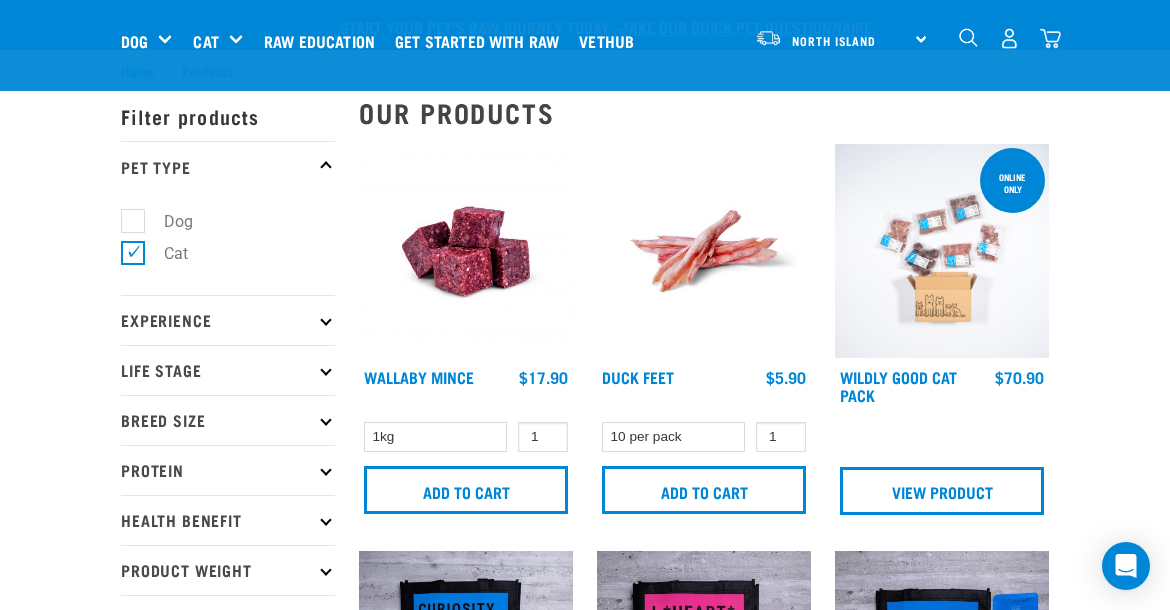scroll, scrollTop: 1140, scrollLeft: 0, axis: vertical 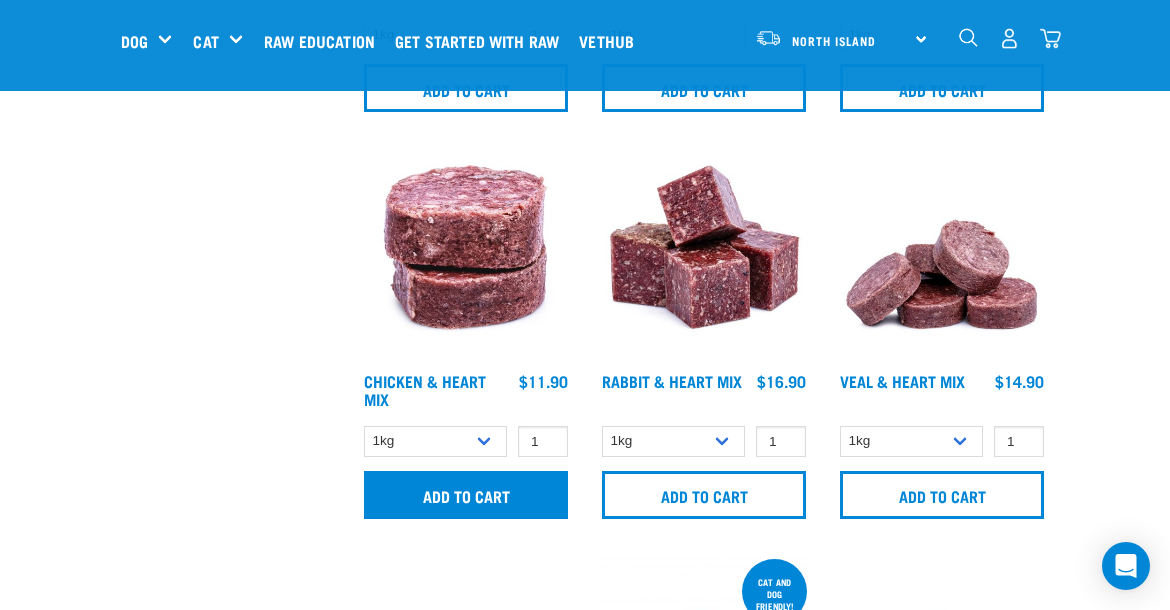 click on "Add to cart" at bounding box center [466, 495] 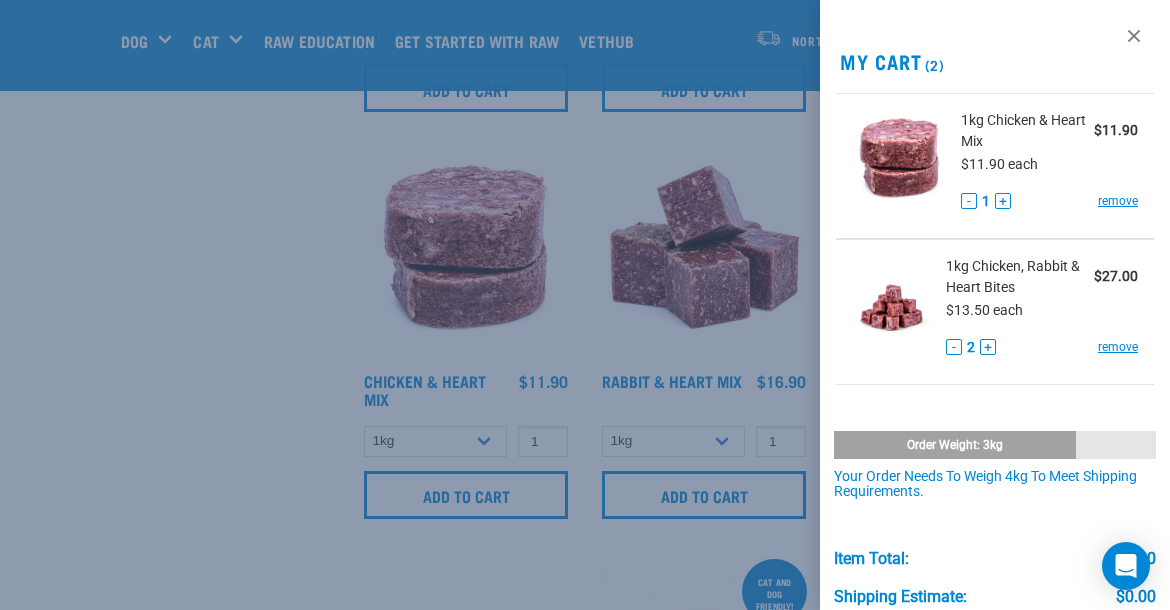 click at bounding box center (585, 305) 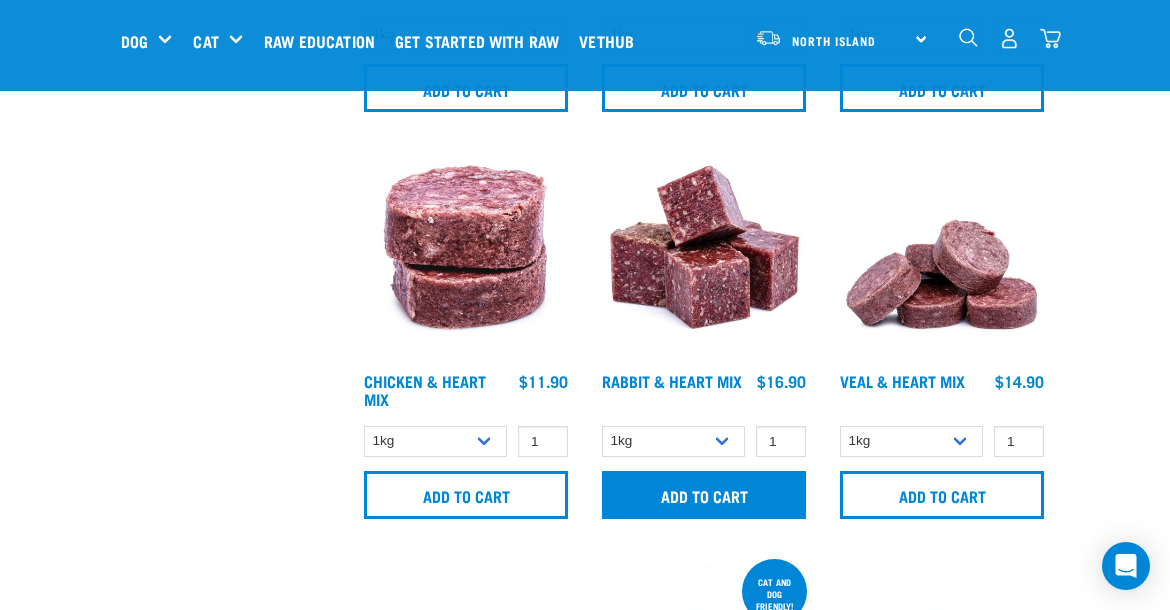 click on "Add to cart" at bounding box center (704, 495) 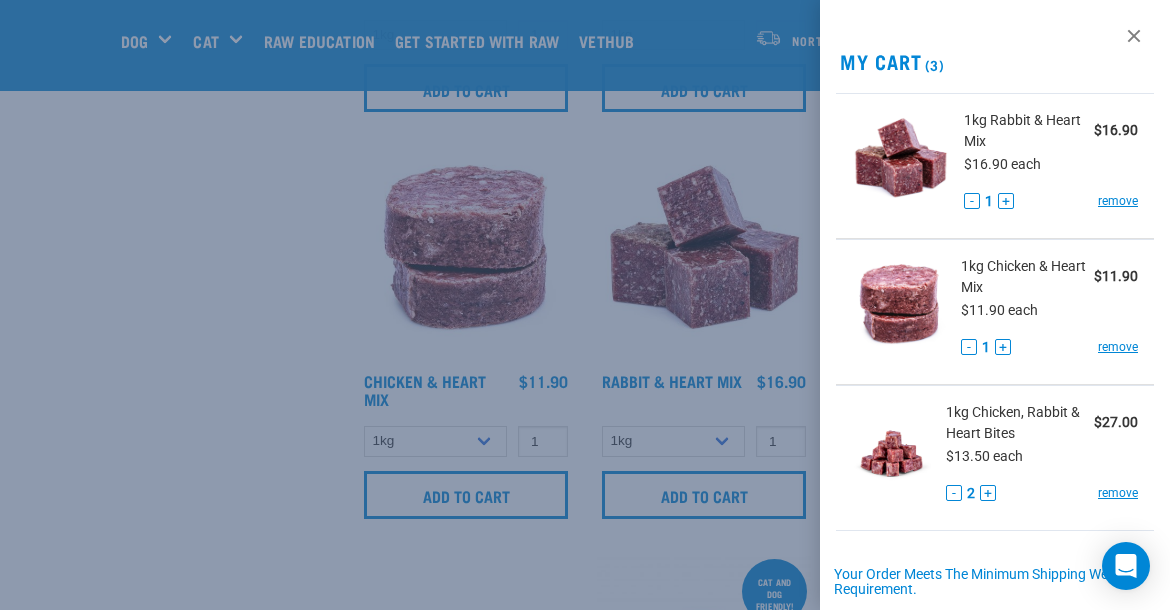 click on "+" at bounding box center [1006, 201] 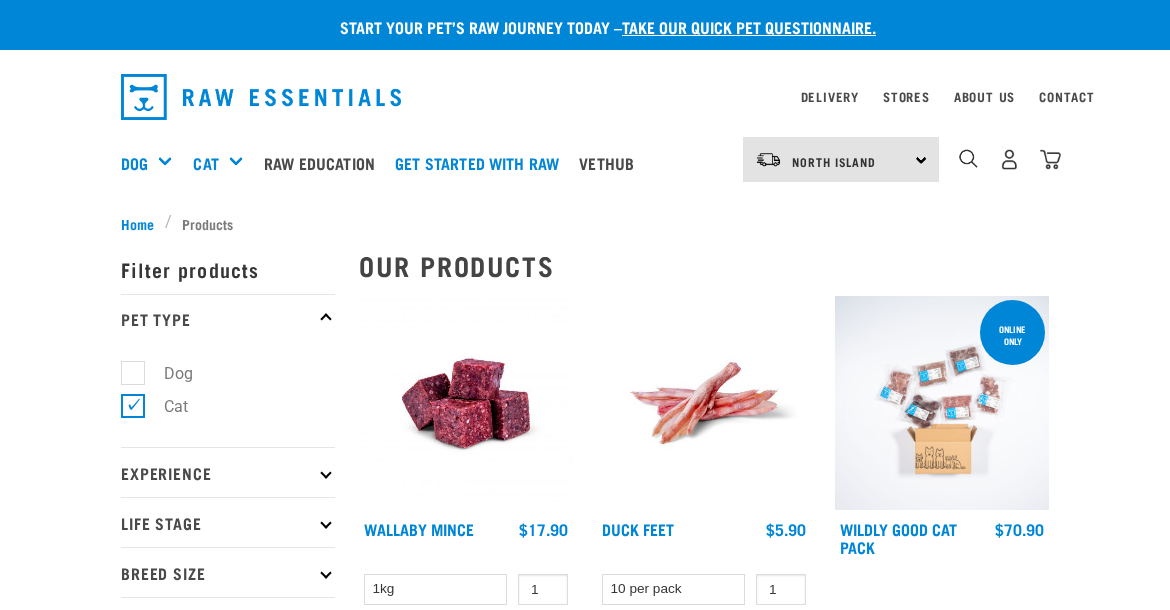scroll, scrollTop: 0, scrollLeft: 0, axis: both 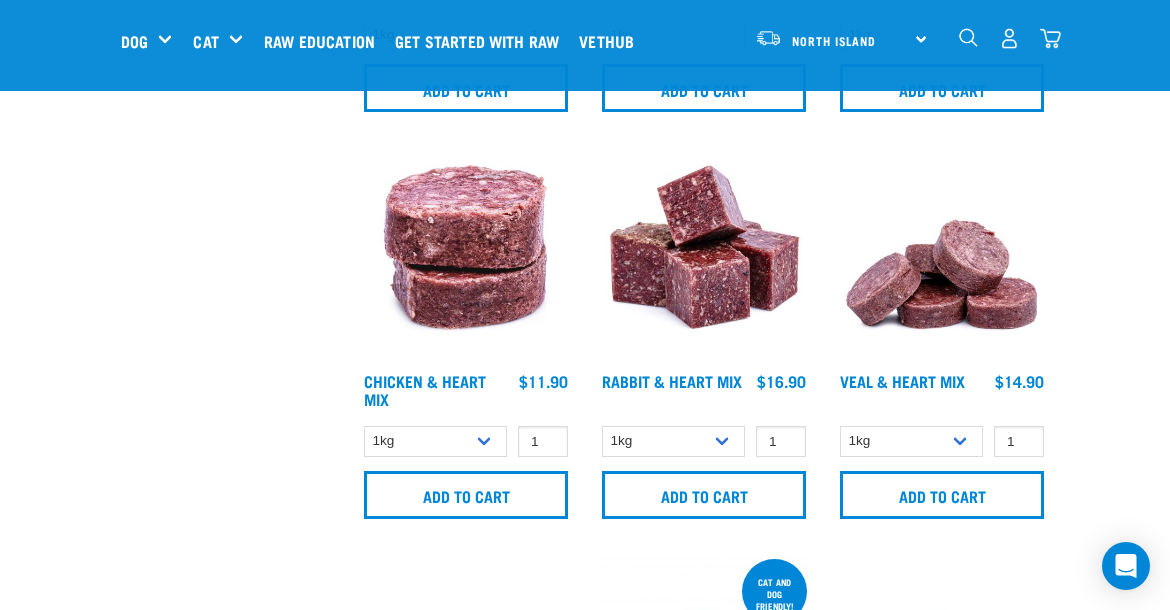 click at bounding box center (1050, 38) 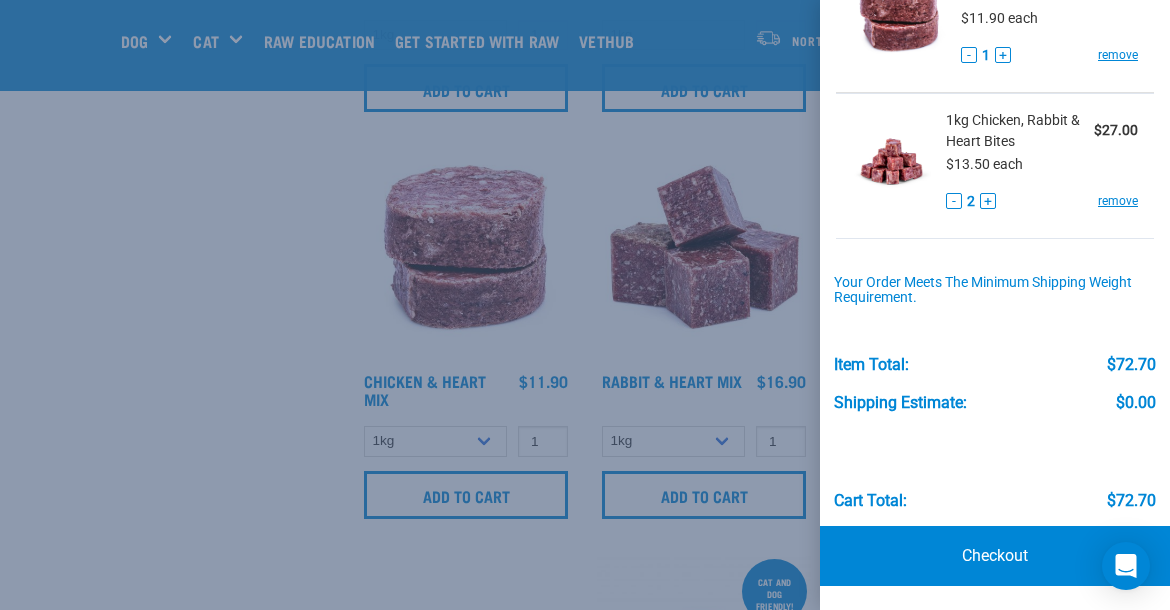 scroll, scrollTop: 290, scrollLeft: 0, axis: vertical 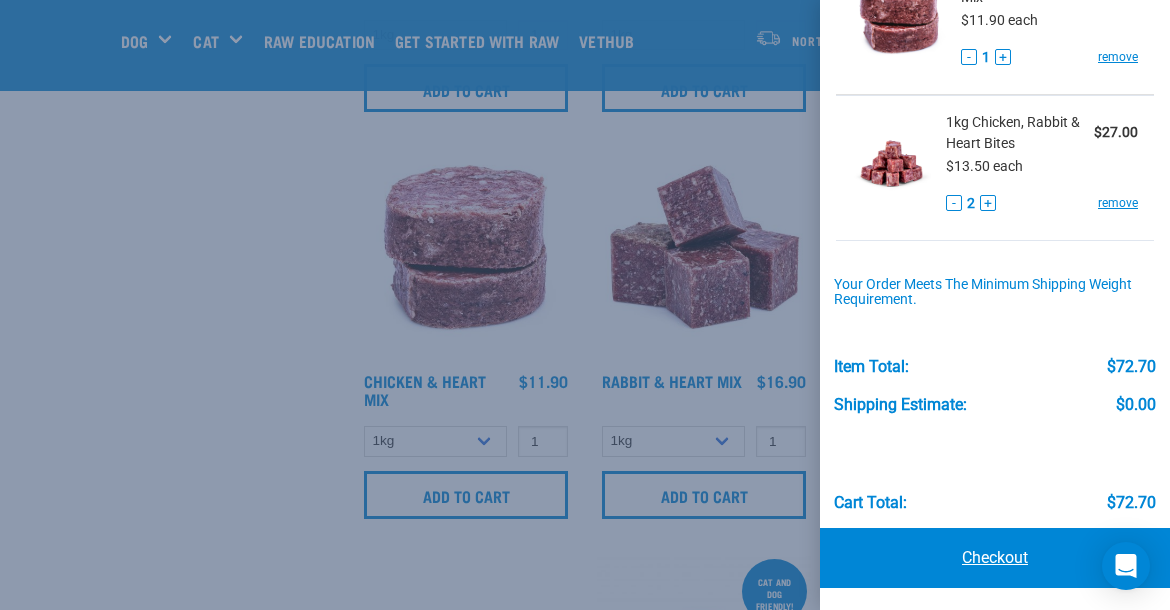 click on "Checkout" at bounding box center (995, 558) 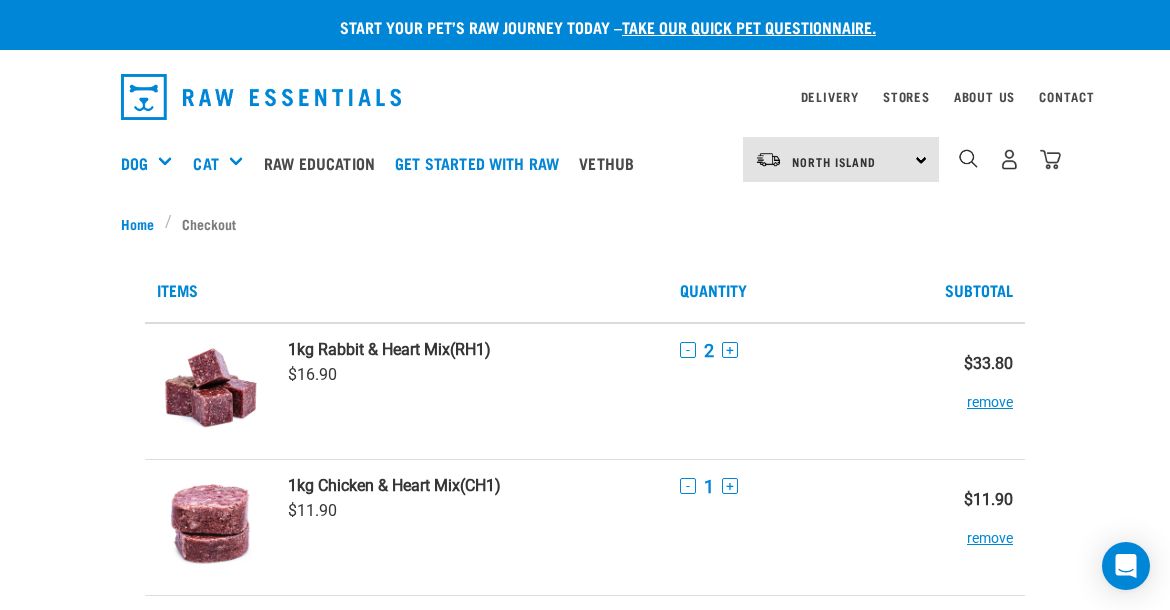 scroll, scrollTop: 0, scrollLeft: 0, axis: both 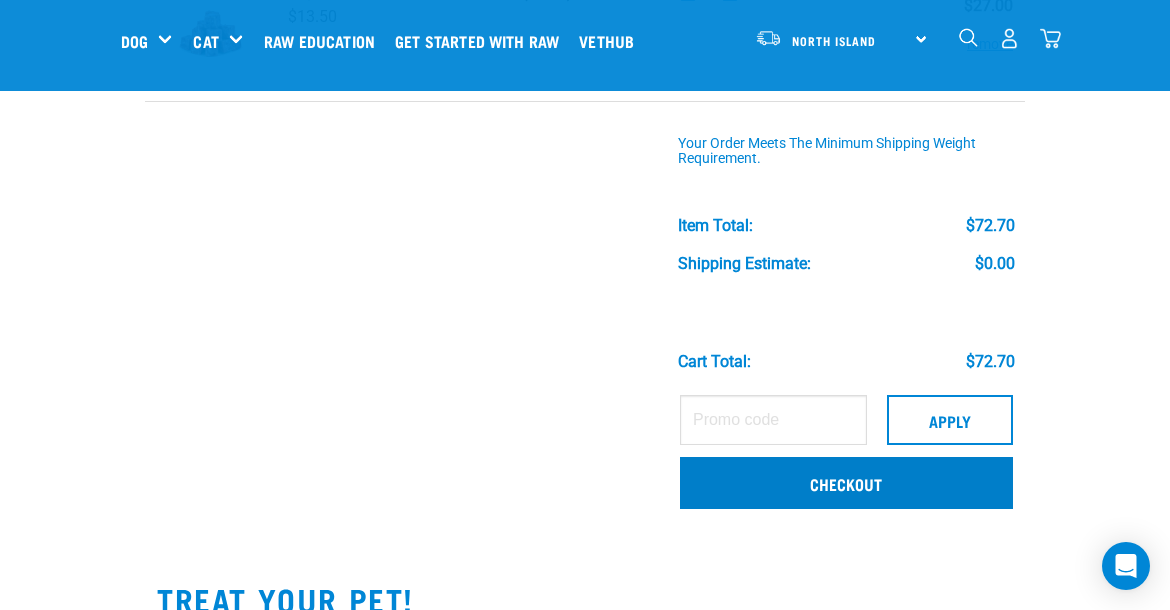 click on "Checkout" at bounding box center (846, 483) 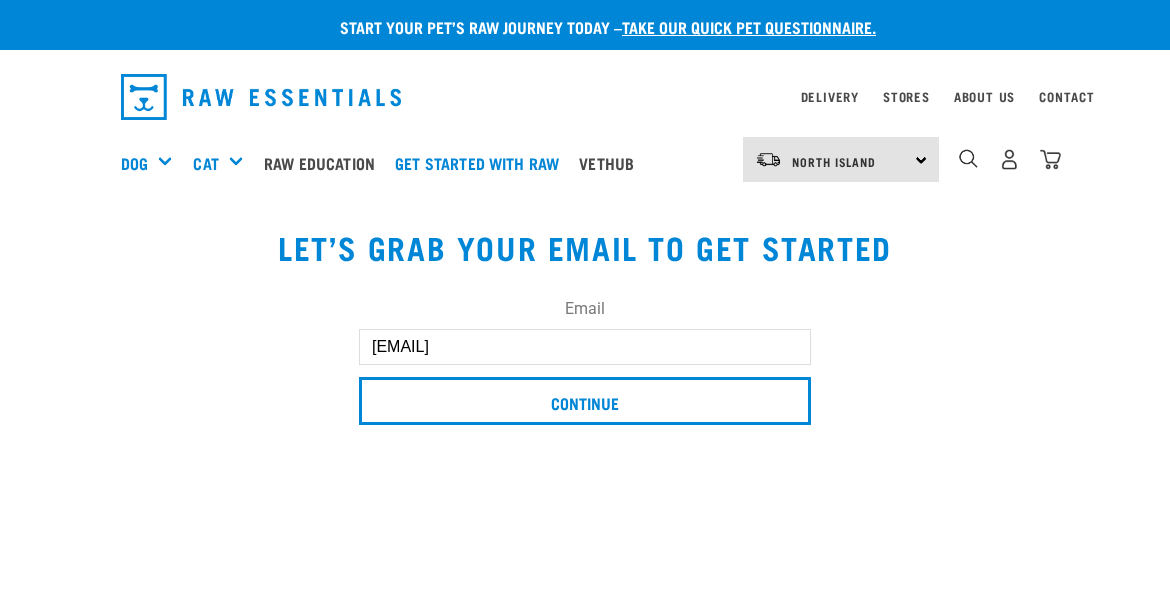 scroll, scrollTop: 0, scrollLeft: 0, axis: both 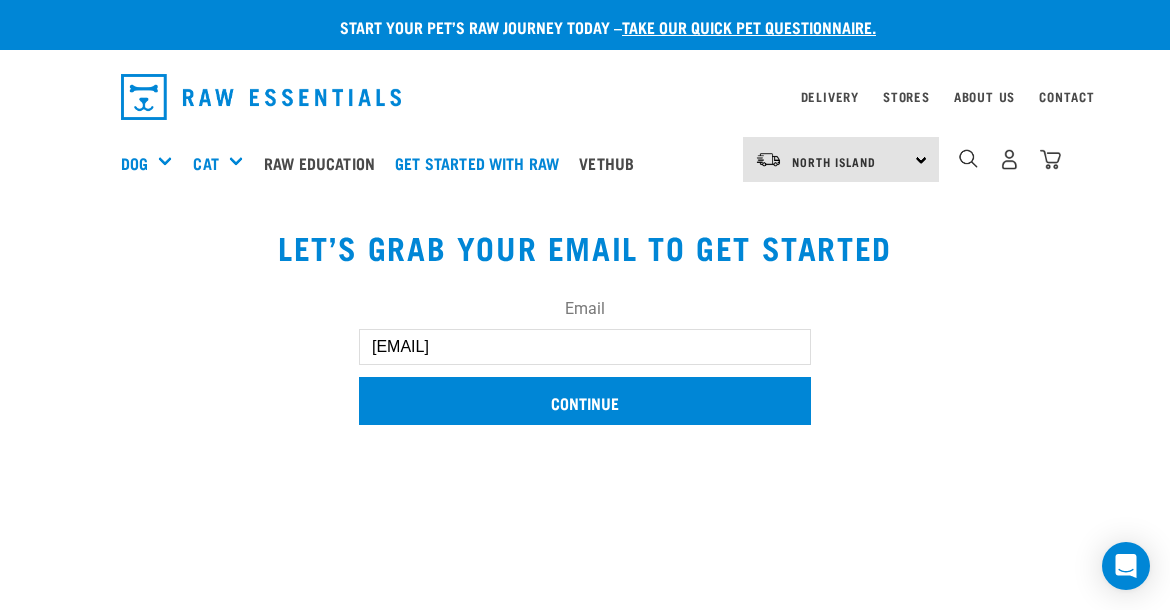 click on "Continue" at bounding box center (585, 401) 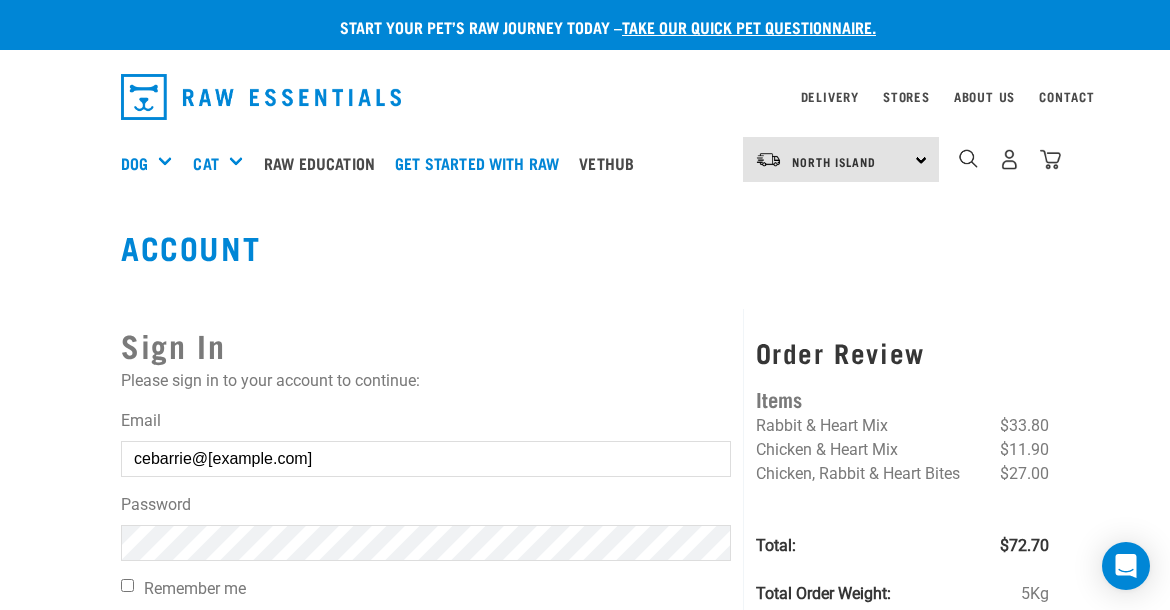 scroll, scrollTop: 0, scrollLeft: 0, axis: both 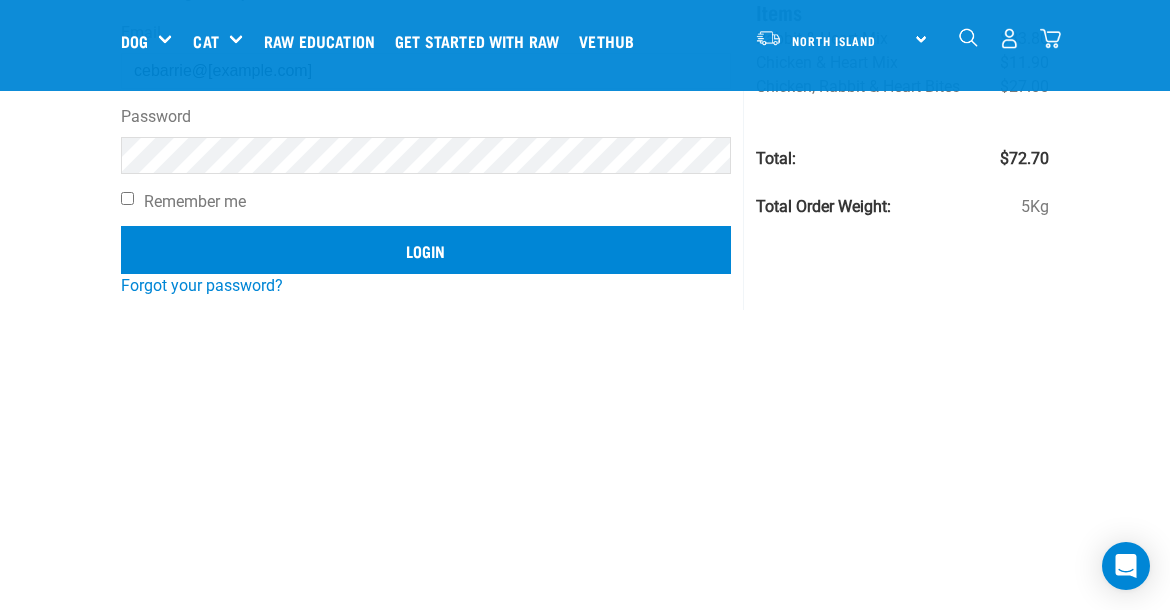 click on "Login" at bounding box center (426, 250) 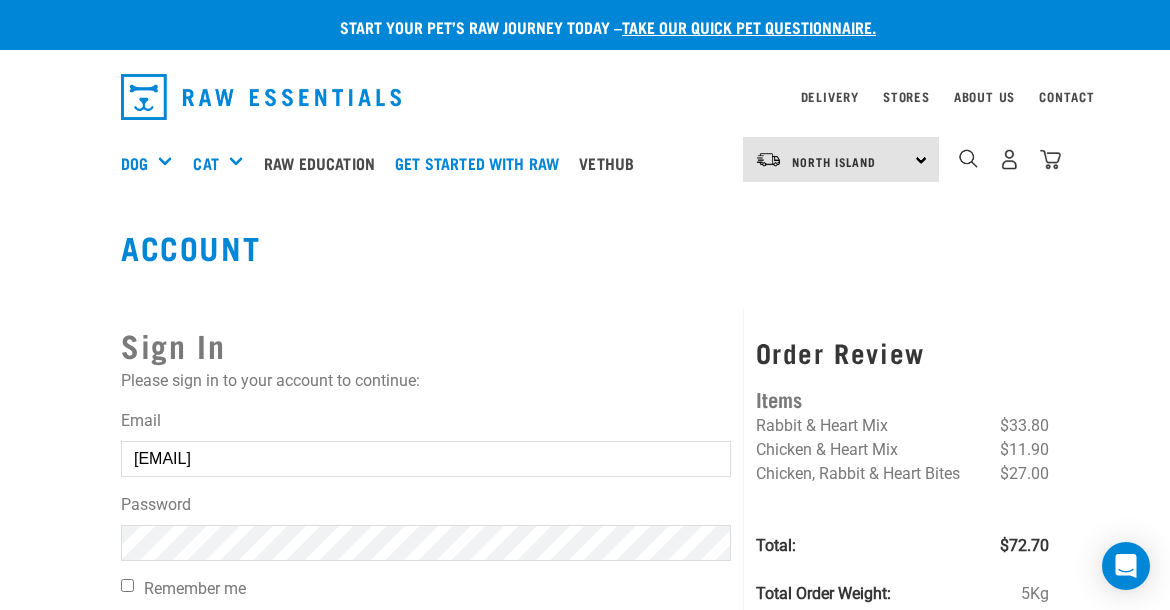 scroll, scrollTop: 0, scrollLeft: 0, axis: both 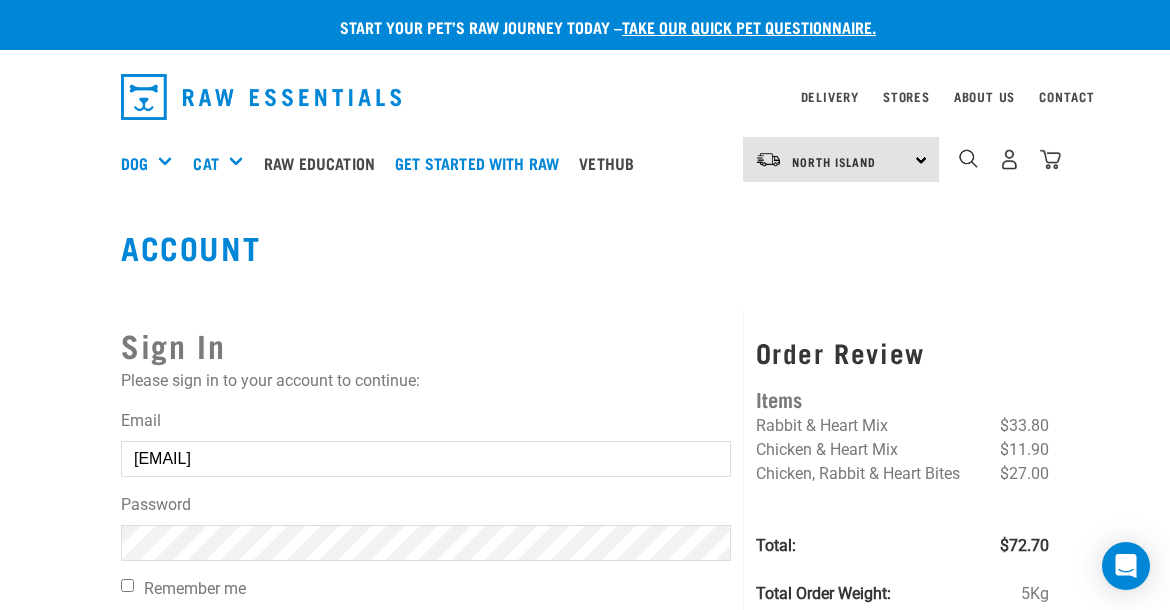click at bounding box center [36, 257] 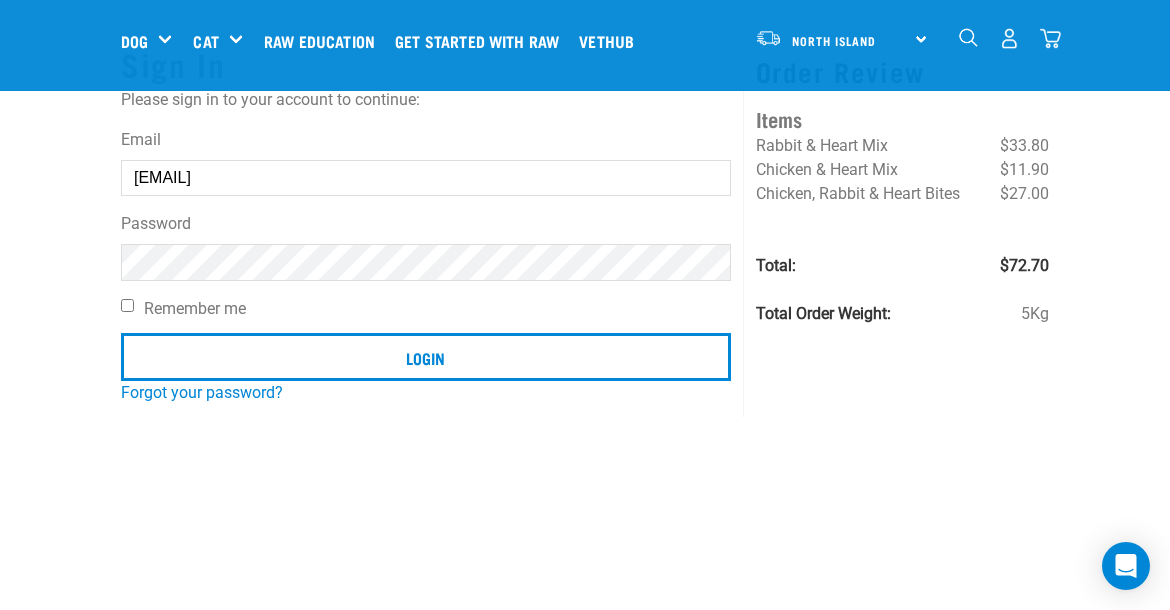 scroll, scrollTop: 121, scrollLeft: 0, axis: vertical 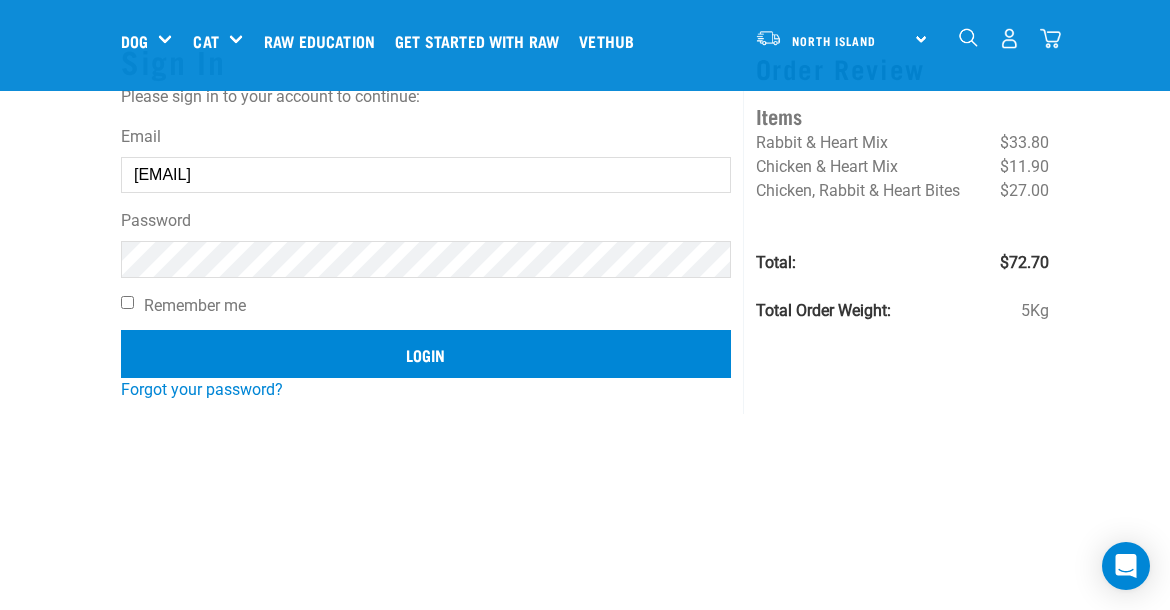 click on "Login" at bounding box center [426, 354] 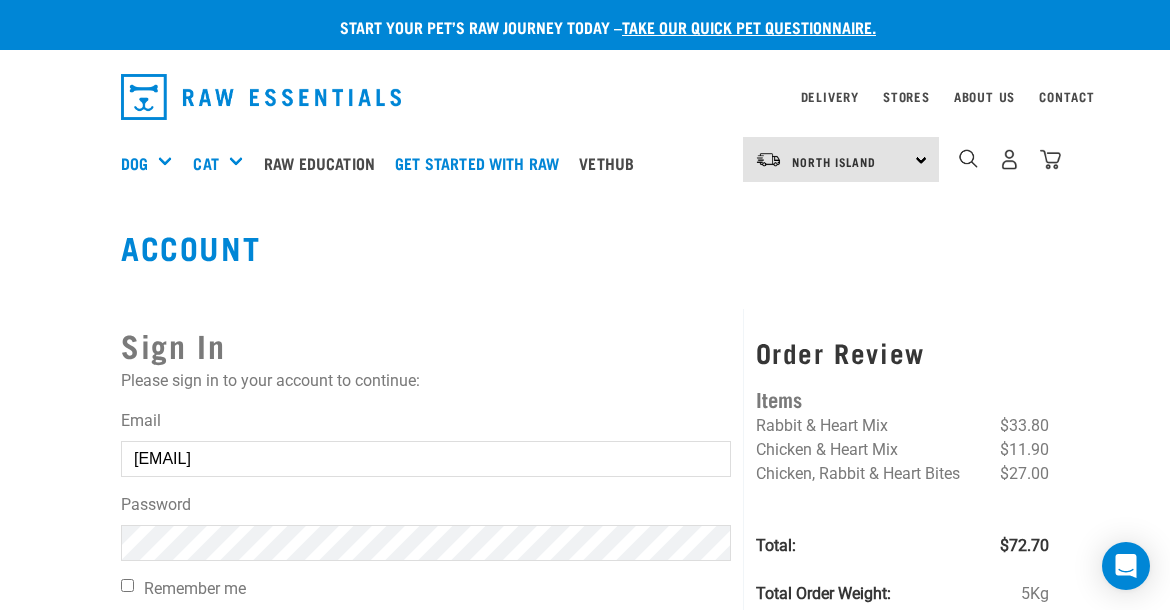 scroll, scrollTop: 0, scrollLeft: 0, axis: both 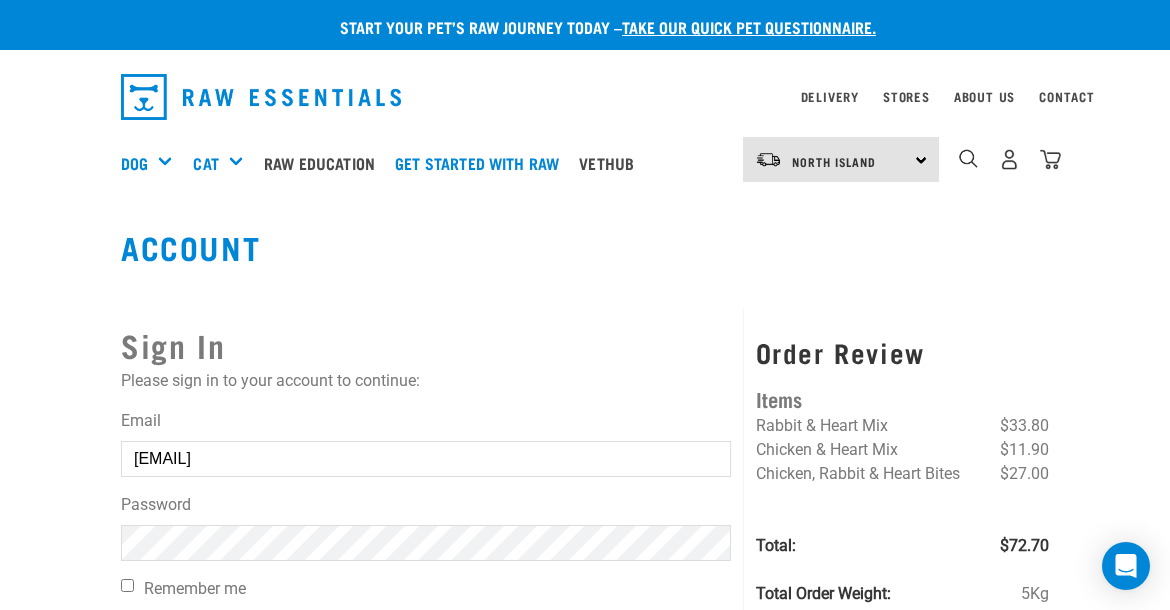 click at bounding box center (36, 257) 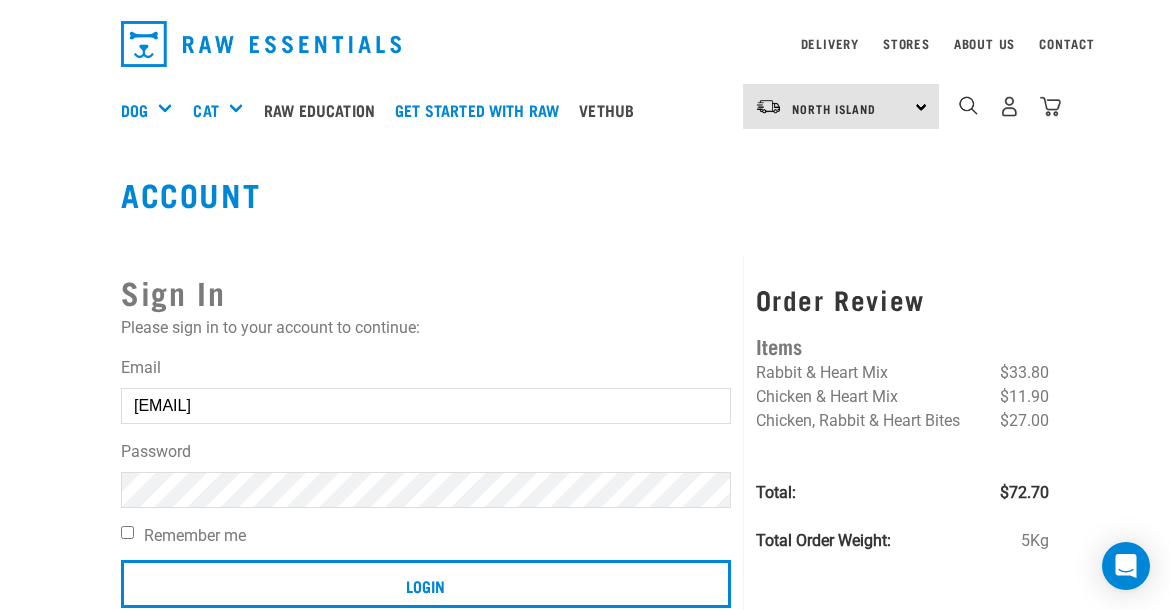 scroll, scrollTop: 68, scrollLeft: 0, axis: vertical 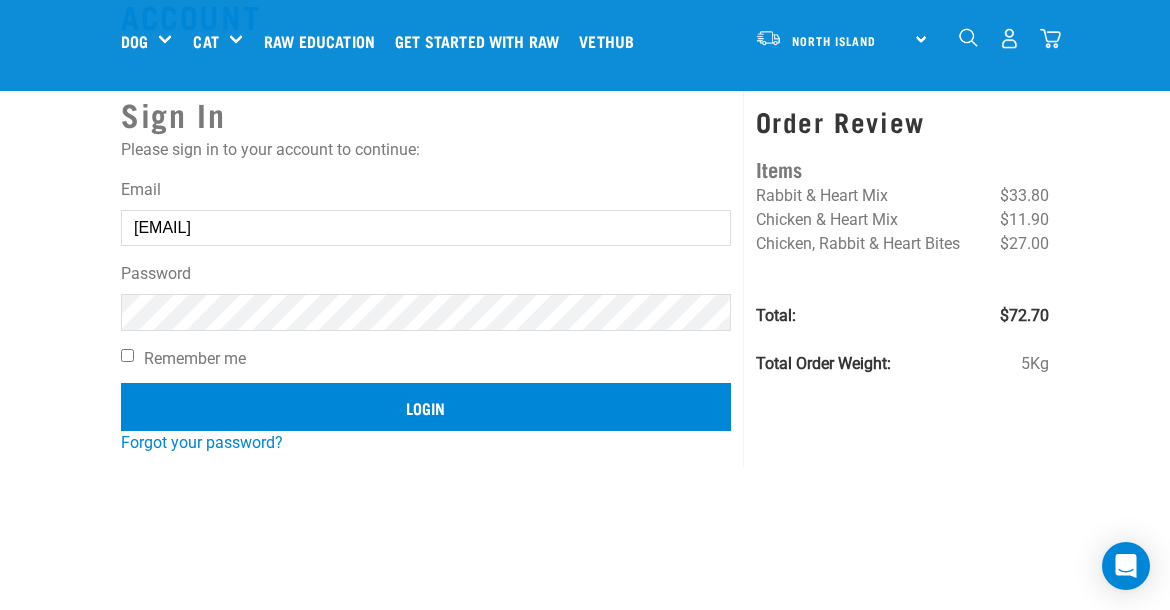 click on "Login" at bounding box center [426, 407] 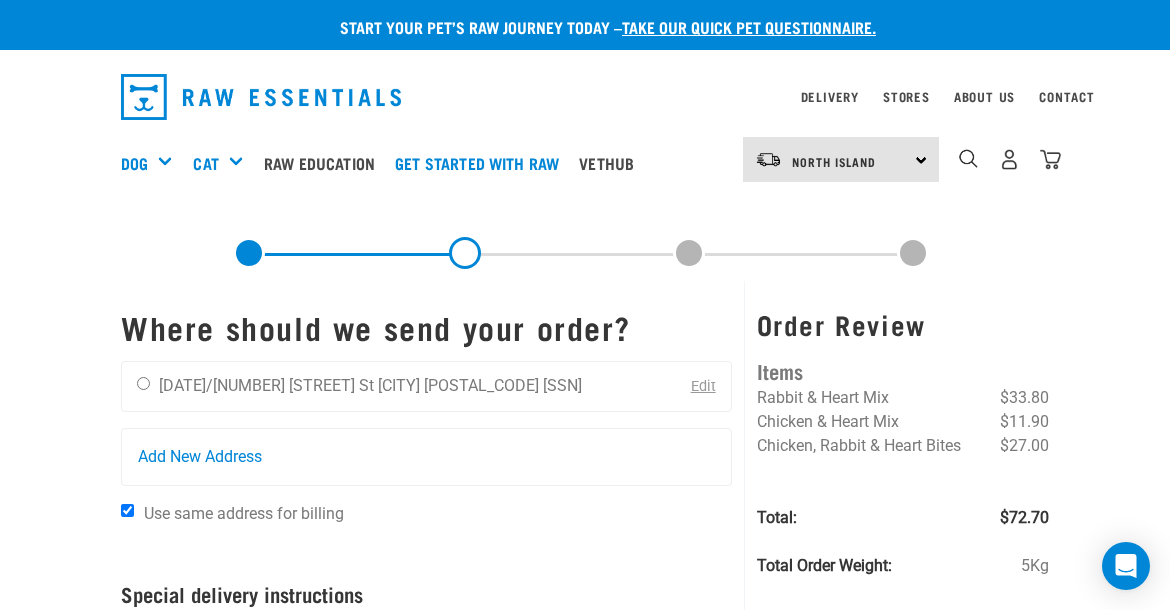 scroll, scrollTop: 0, scrollLeft: 0, axis: both 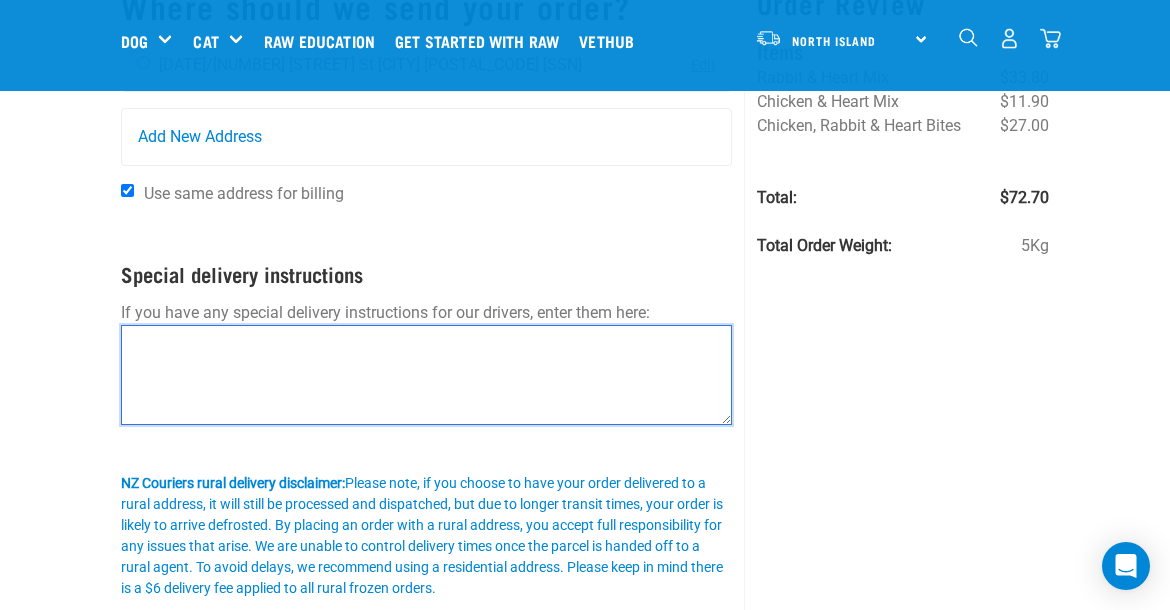 click at bounding box center (426, 375) 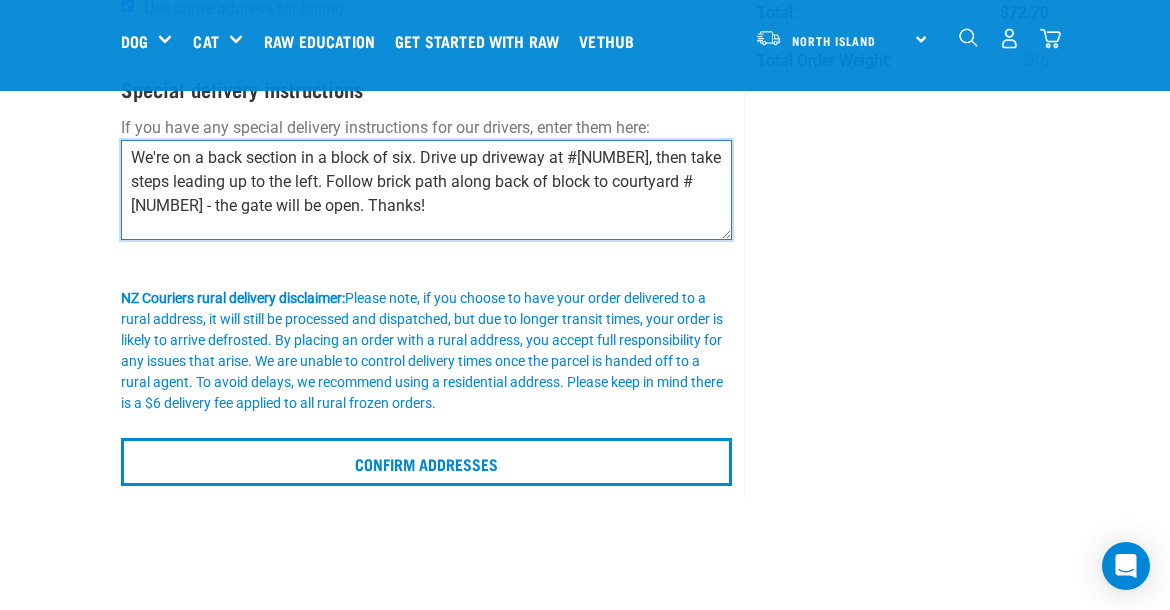scroll, scrollTop: 373, scrollLeft: 0, axis: vertical 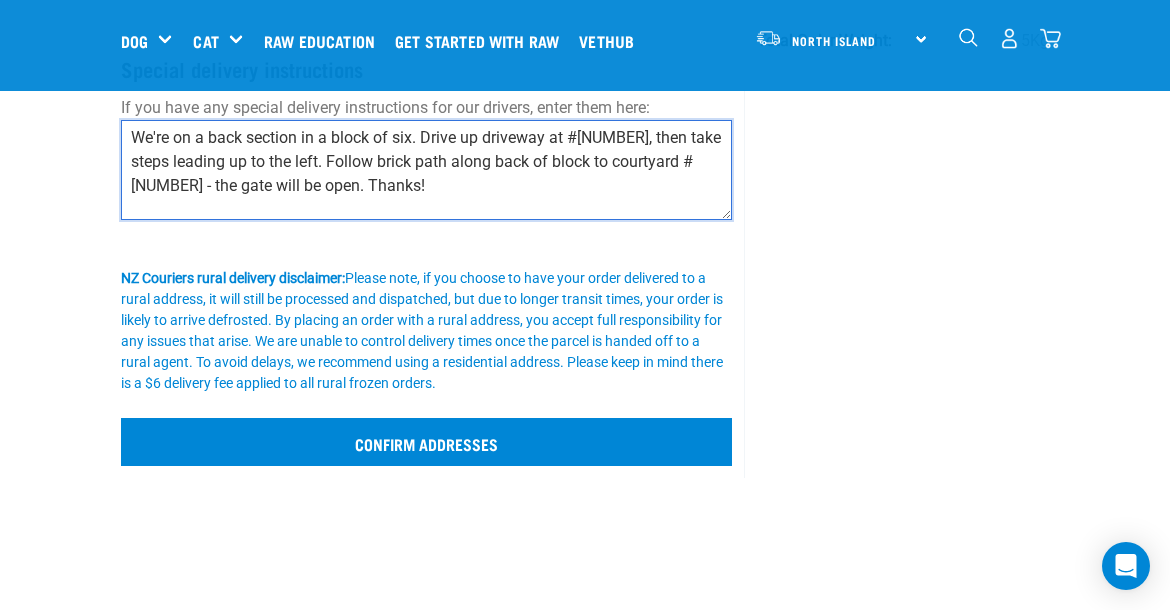 type on "We're on a back section in a block of six. Drive up driveway at #14, then take steps leading up to the left. Follow brick path along back of block to courtyard #5 - the gate will be open. Thanks!" 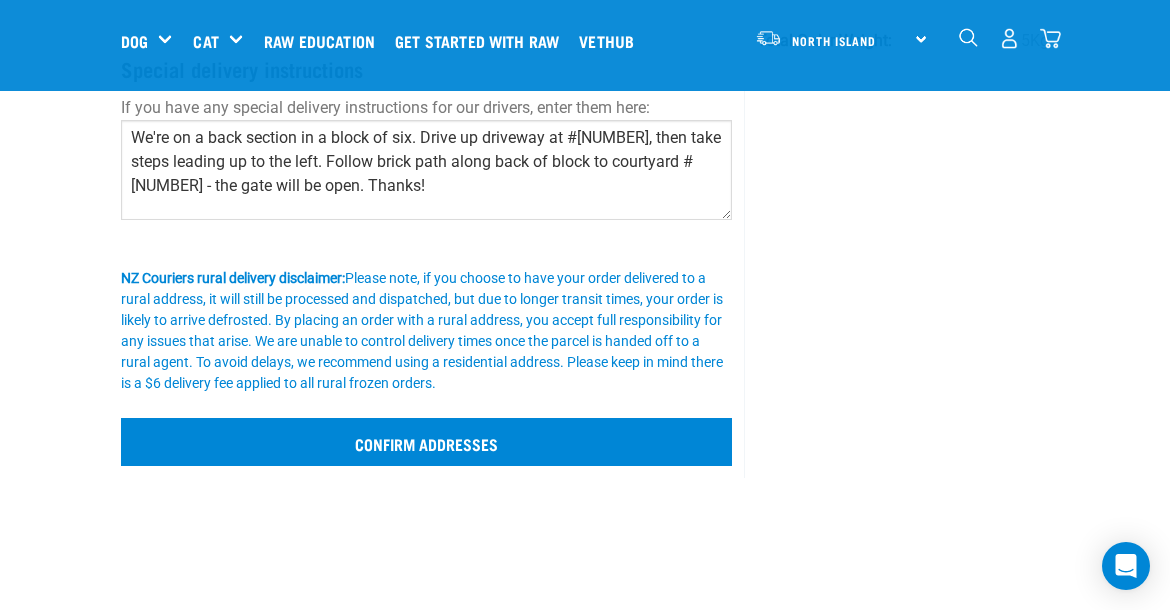click on "Confirm addresses" at bounding box center (426, 442) 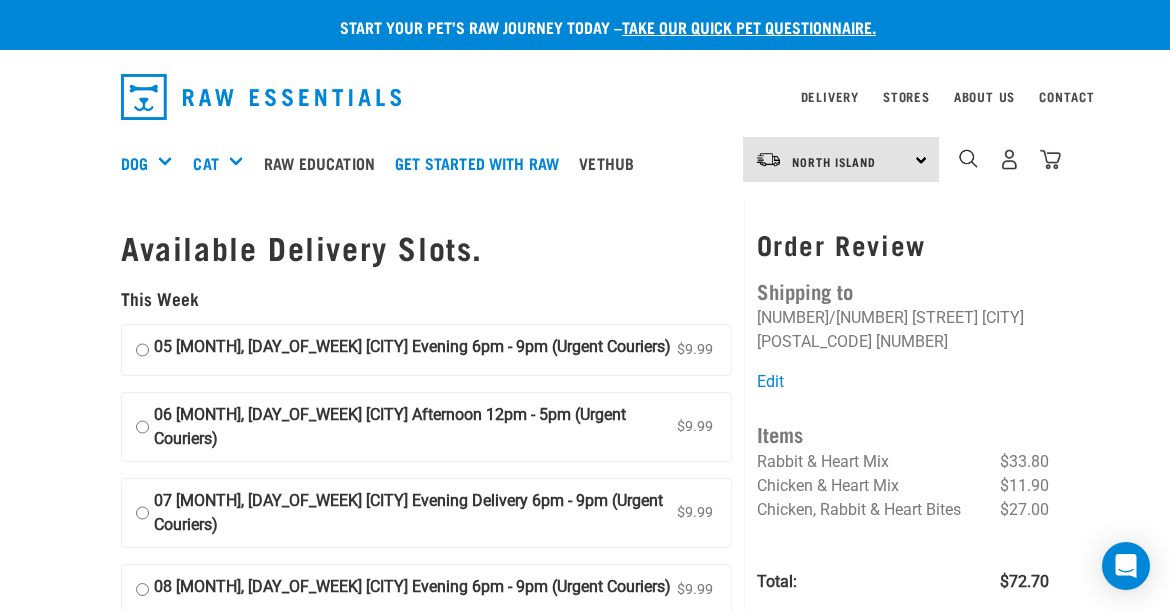 scroll, scrollTop: 0, scrollLeft: 0, axis: both 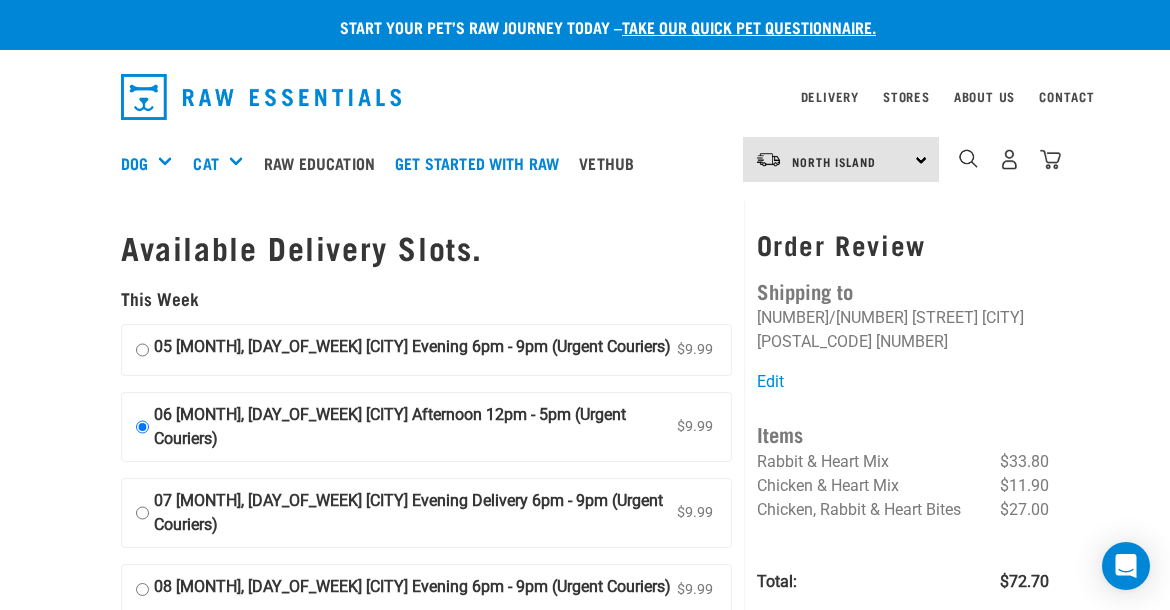 click on "05 August, Tuesday Auckland  Evening 6pm - 9pm (Urgent Couriers)
$9.99" at bounding box center (142, 350) 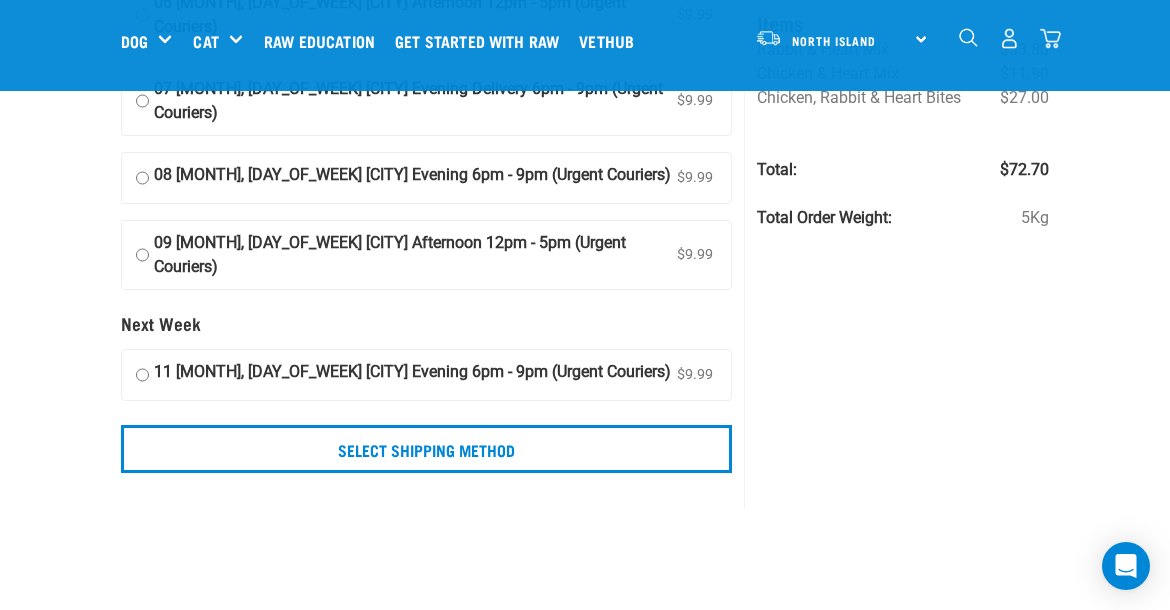 scroll, scrollTop: 260, scrollLeft: 0, axis: vertical 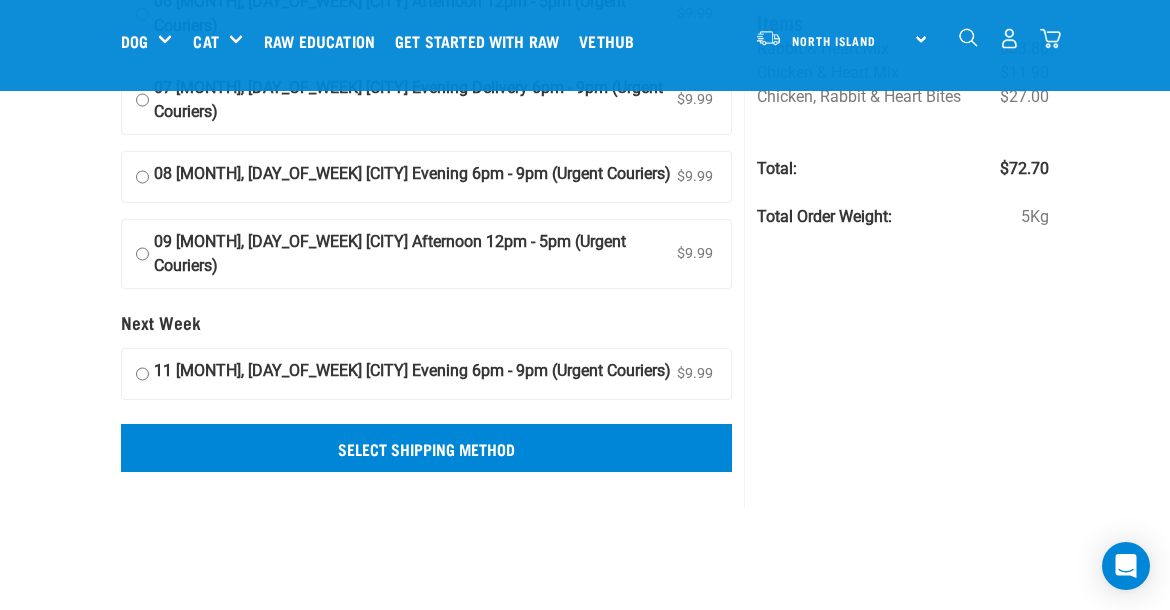 click on "Select Shipping Method" at bounding box center (426, 448) 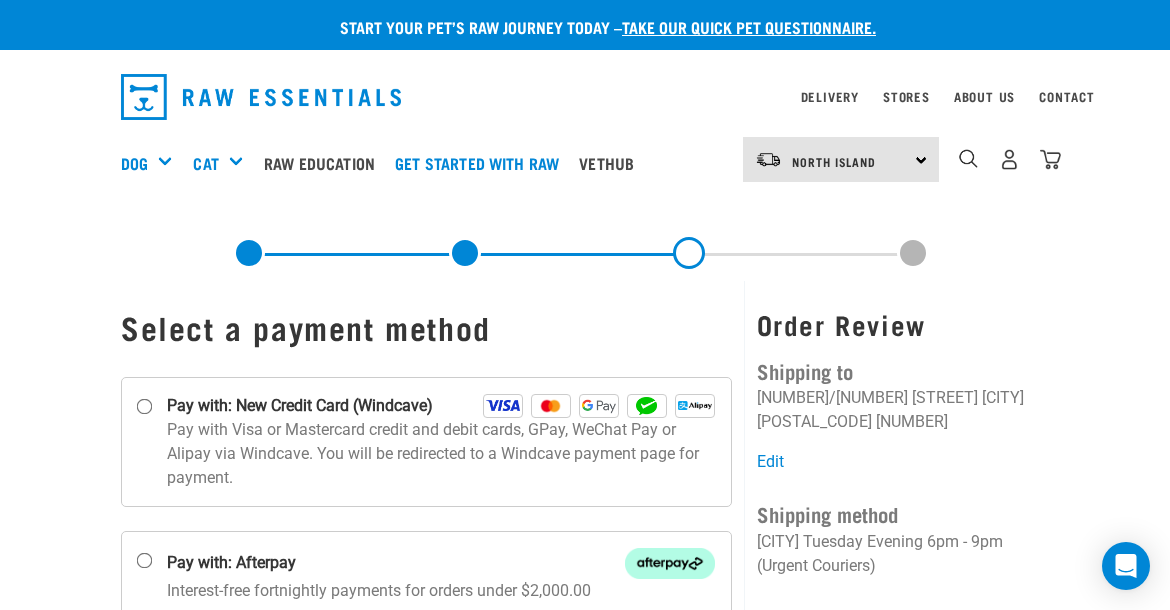 scroll, scrollTop: 0, scrollLeft: 0, axis: both 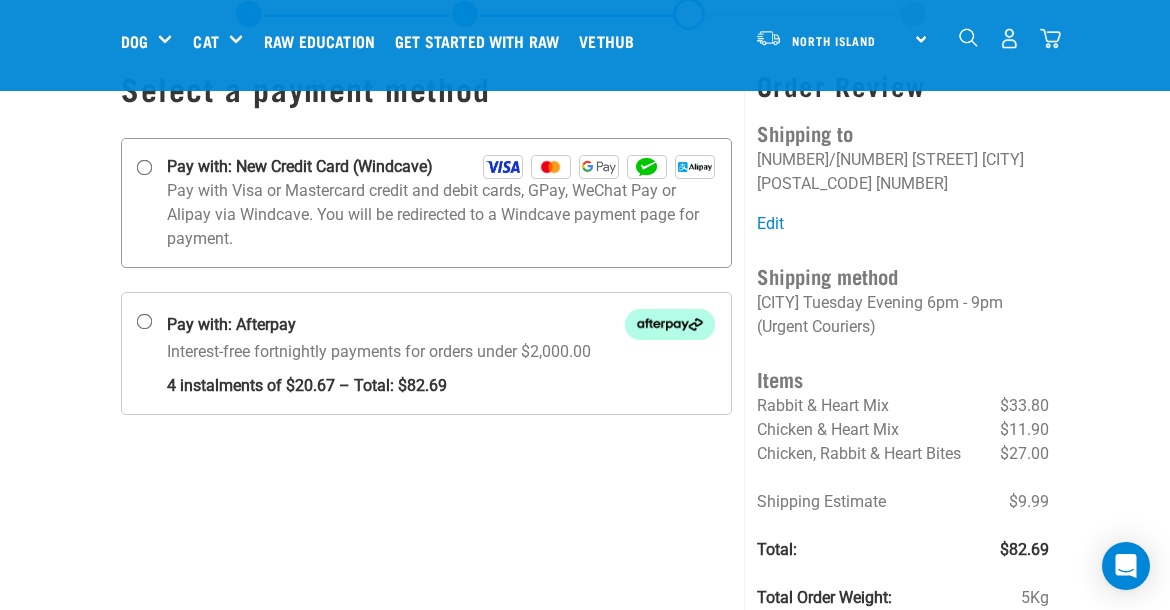 click on "Pay with: New Credit Card (Windcave)" at bounding box center [145, 168] 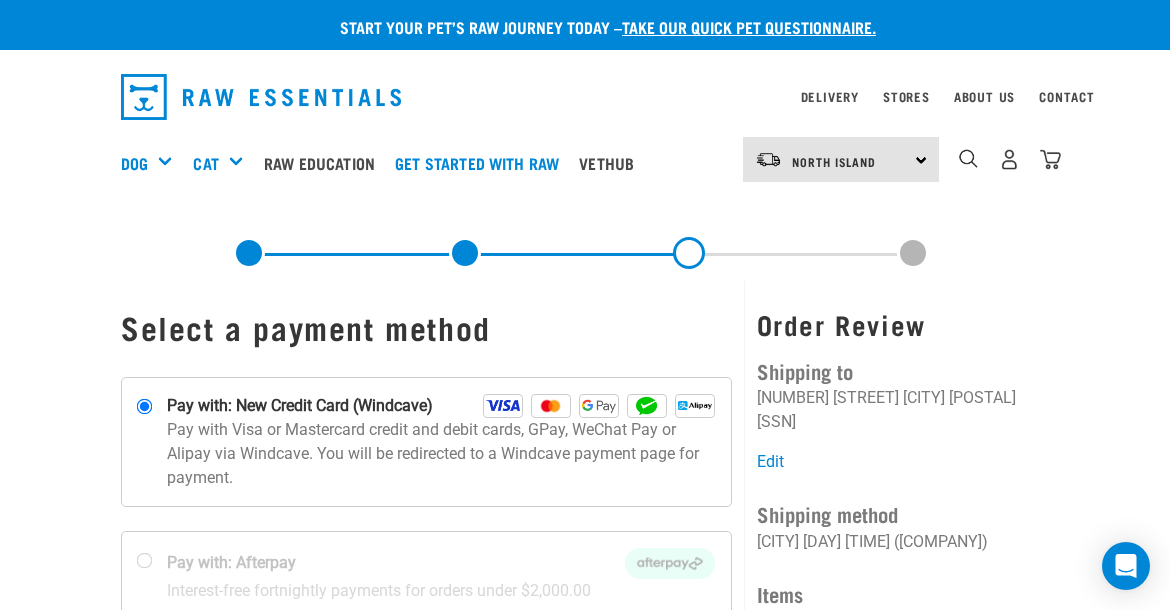 scroll, scrollTop: 0, scrollLeft: 0, axis: both 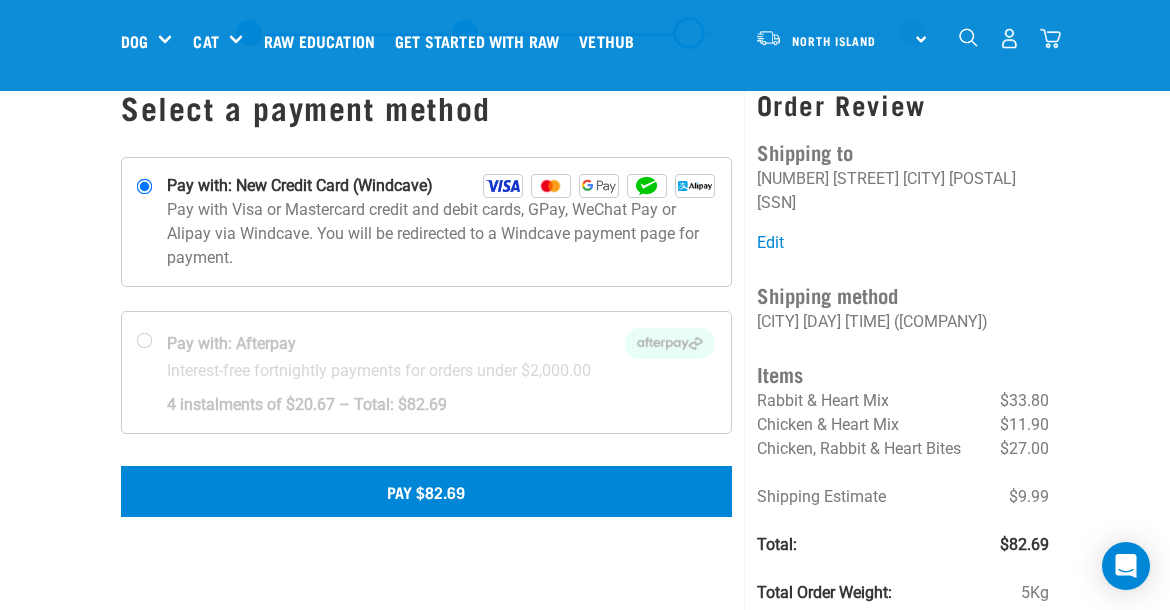 click on "Pay $82.69" at bounding box center [426, 491] 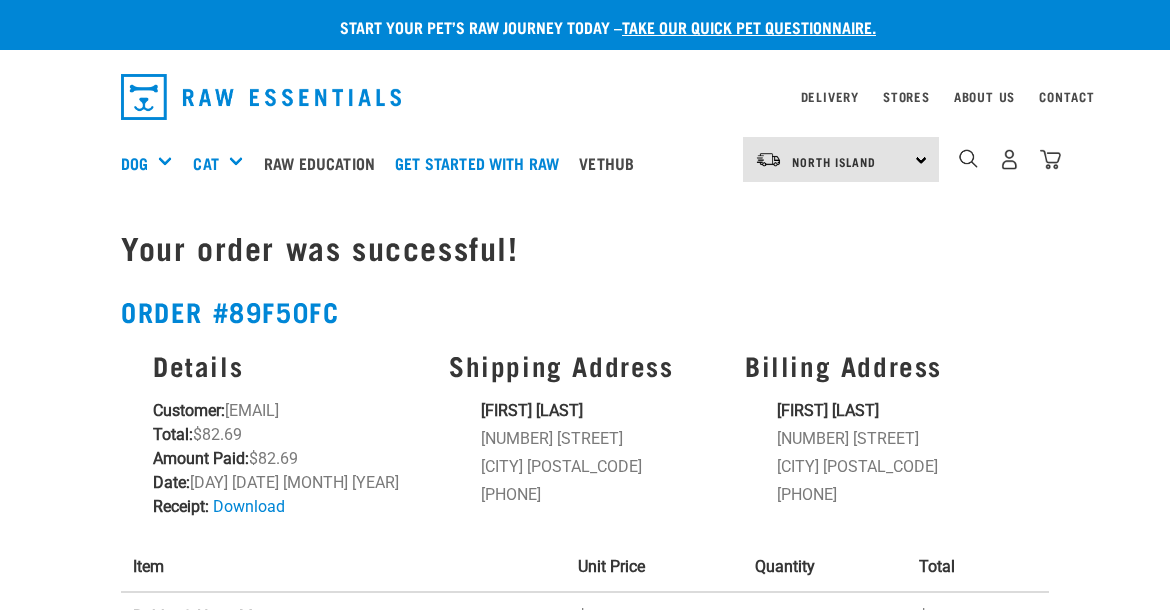scroll, scrollTop: 0, scrollLeft: 0, axis: both 